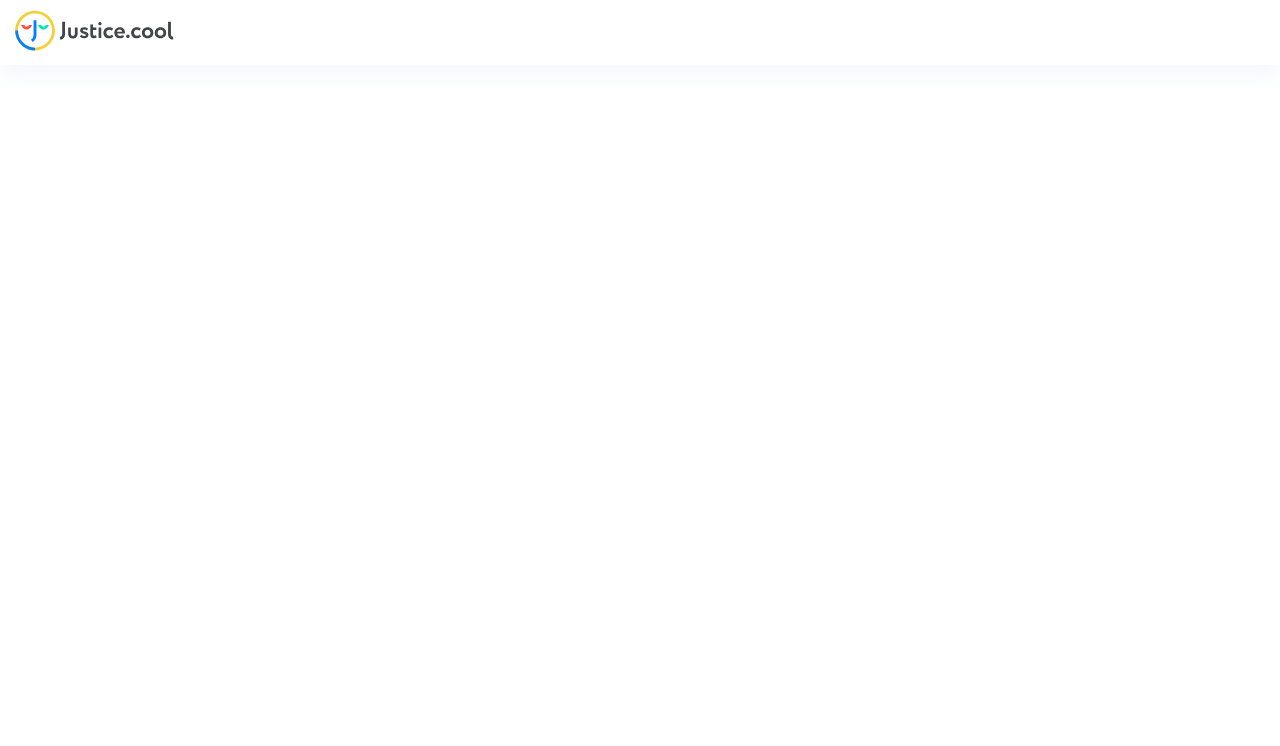scroll, scrollTop: 0, scrollLeft: 0, axis: both 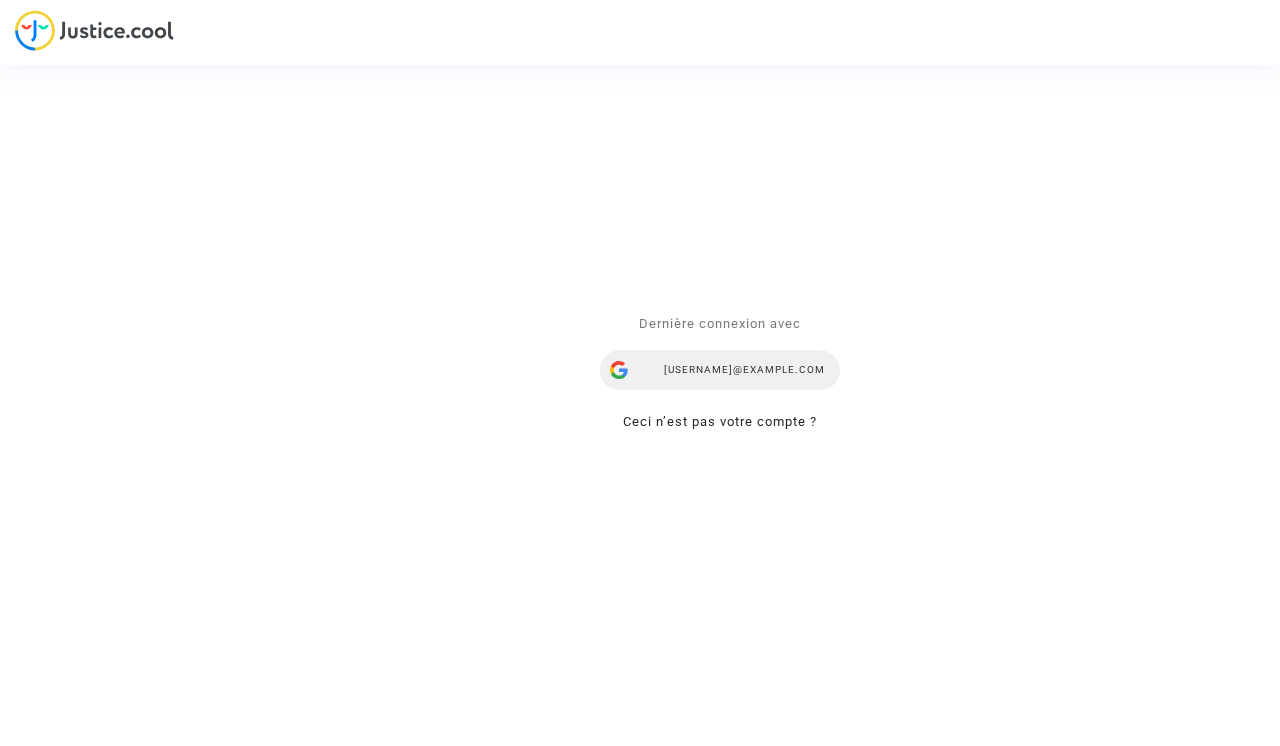 click on "[EMAIL]" at bounding box center (720, 371) 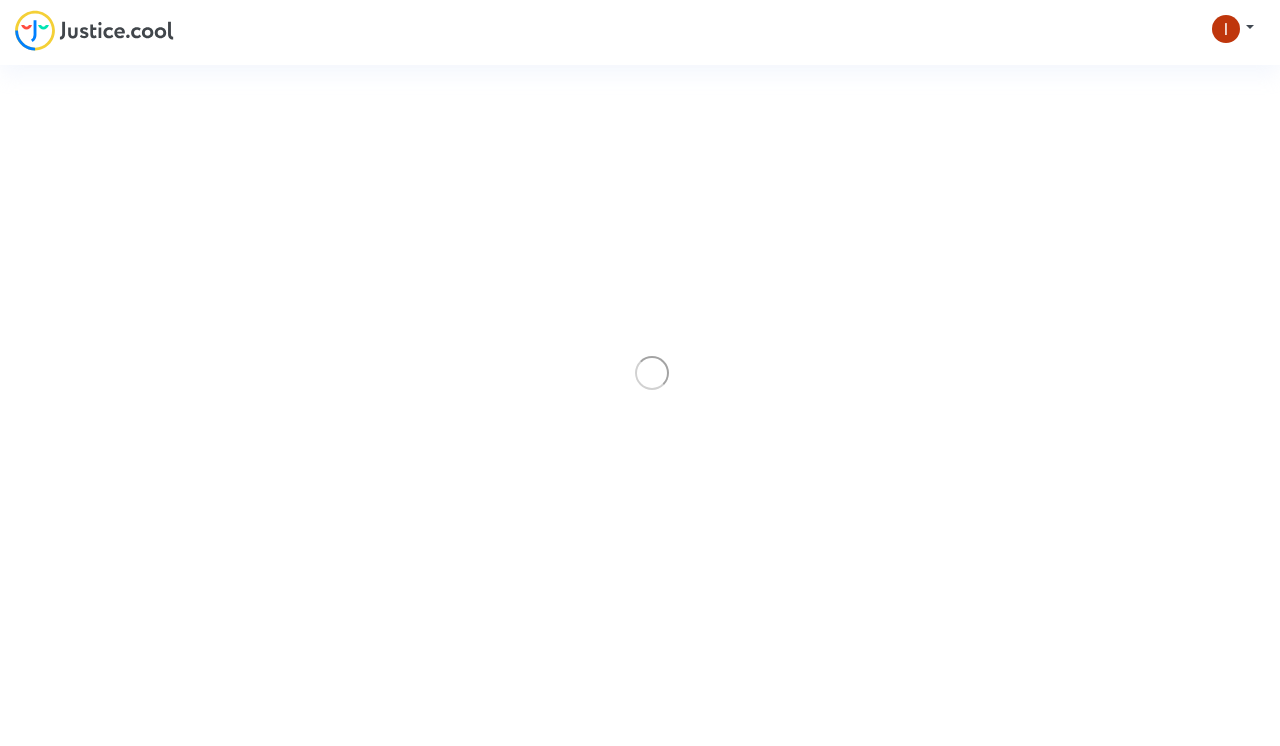 scroll, scrollTop: 0, scrollLeft: 0, axis: both 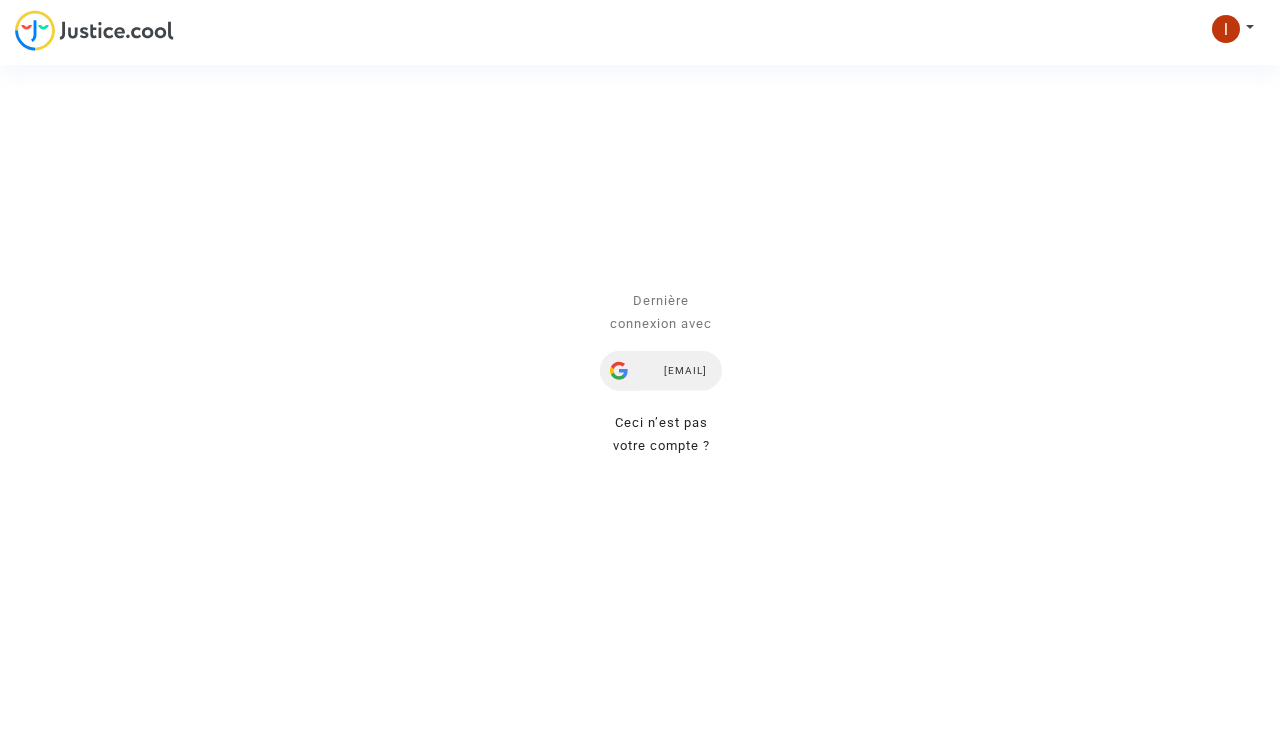 click on "[USERNAME]@example.com" at bounding box center [661, 371] 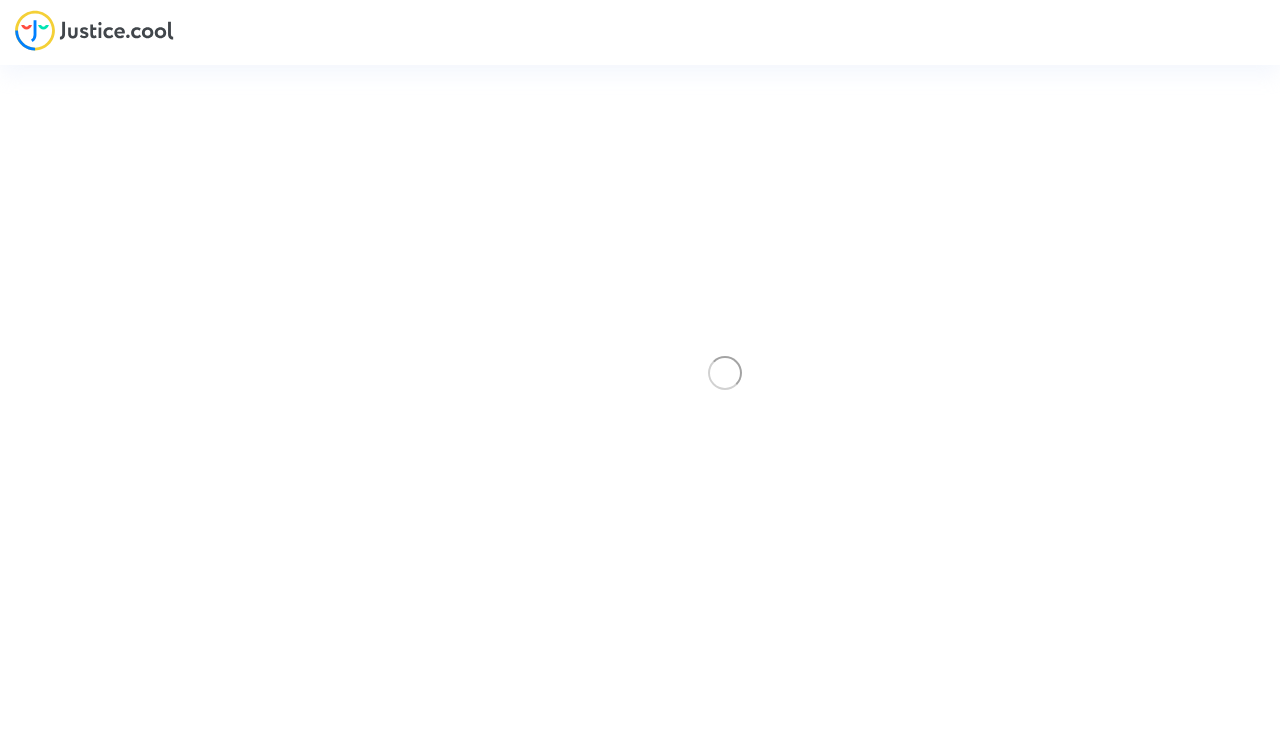 scroll, scrollTop: 0, scrollLeft: 0, axis: both 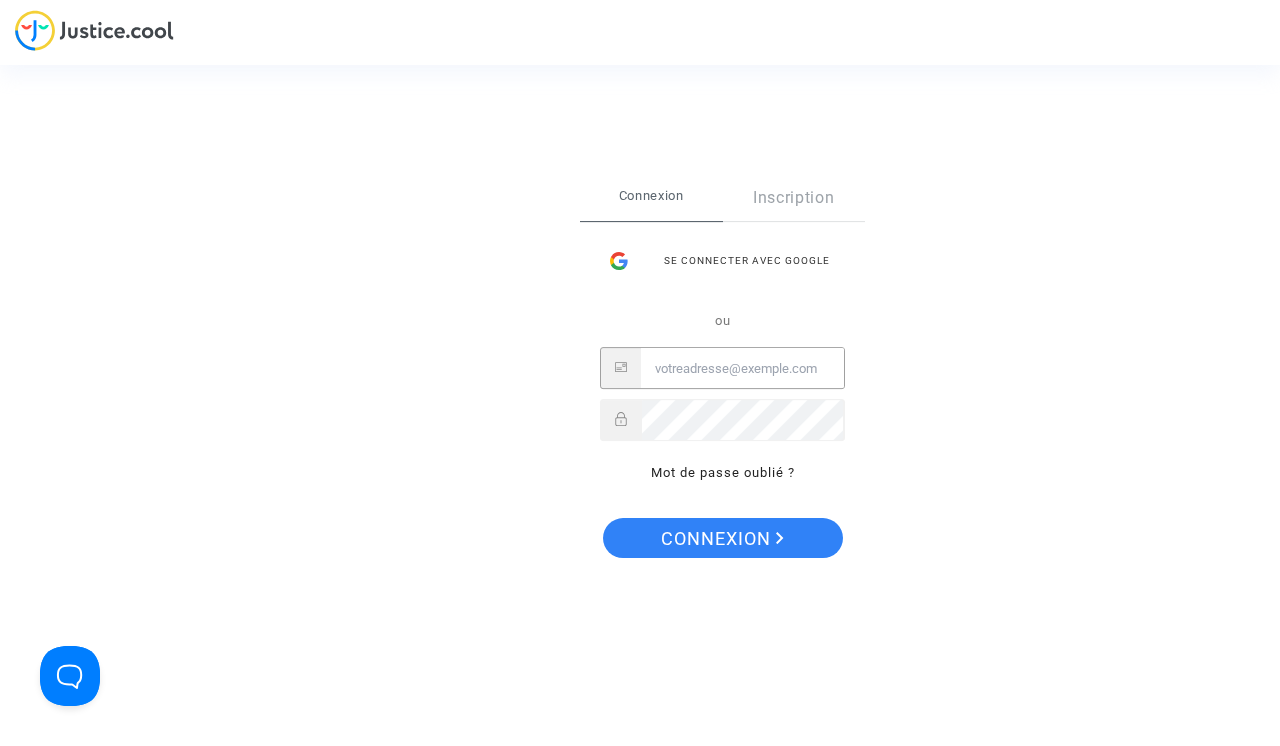type on "tablasco@gmail.com" 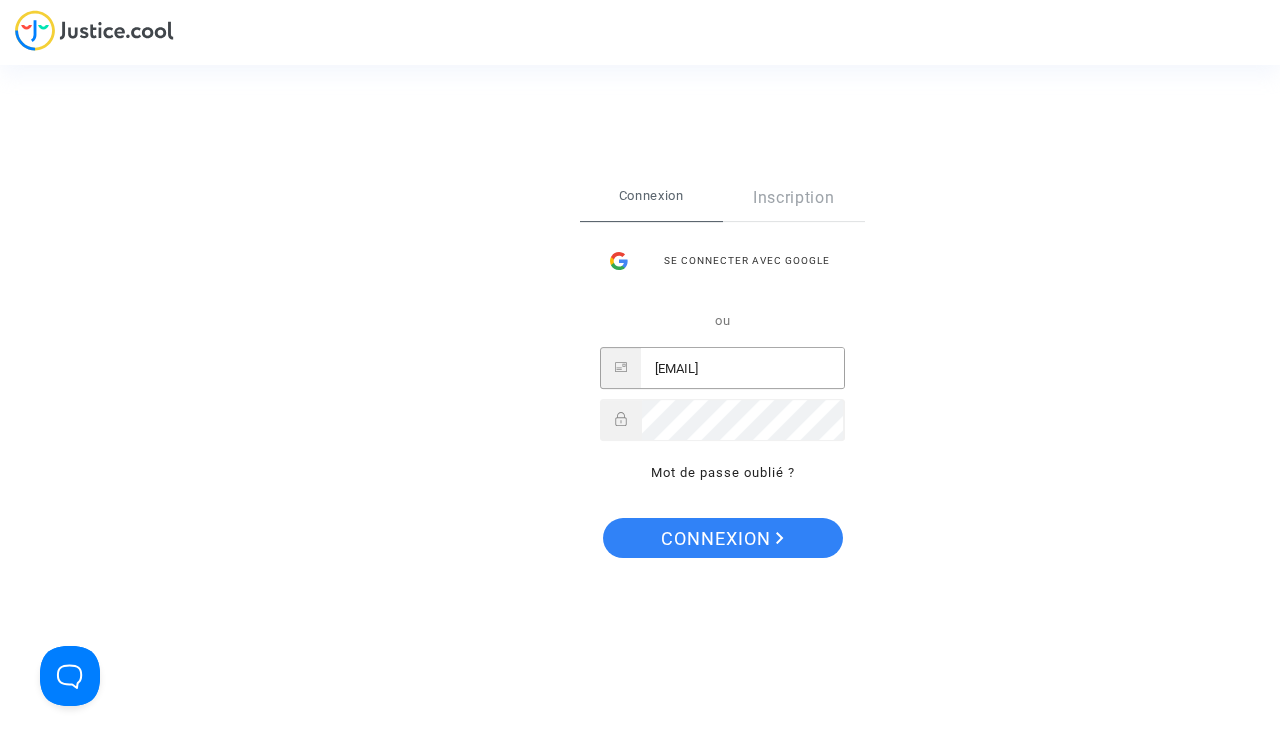 click on "Connexion" at bounding box center (723, 538) 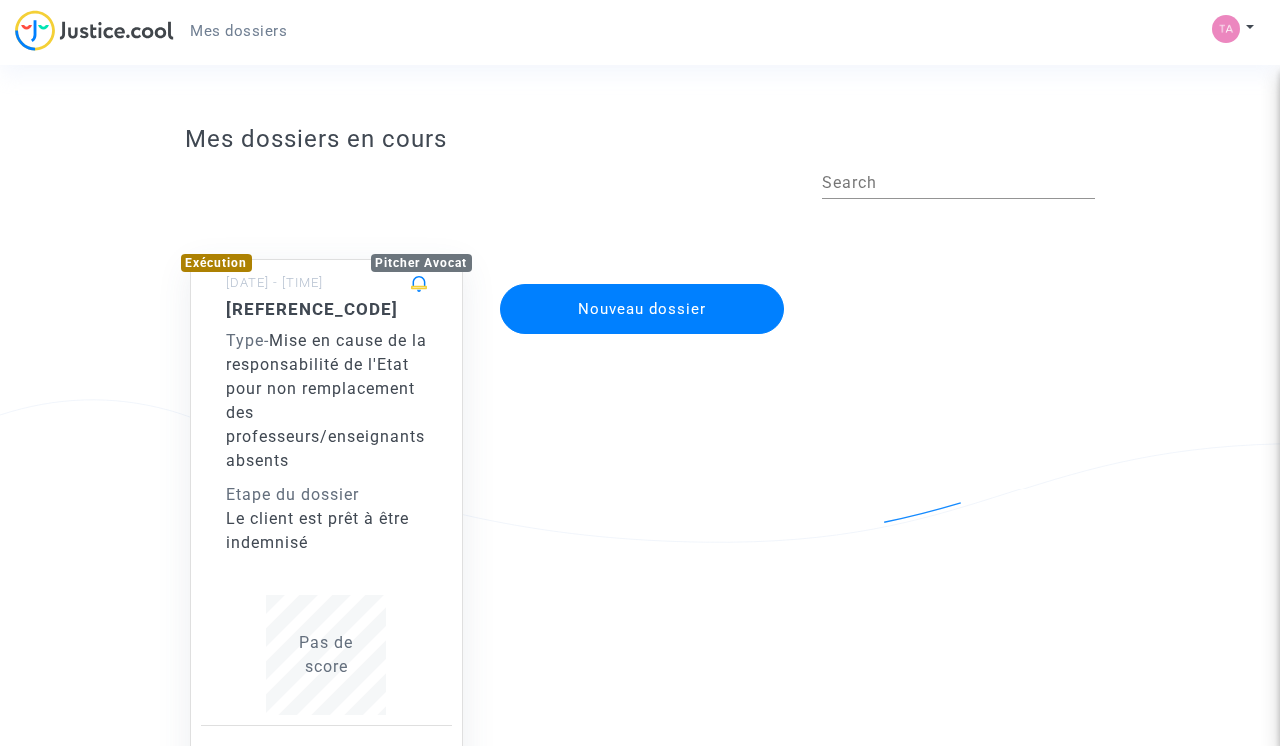 scroll, scrollTop: 0, scrollLeft: 0, axis: both 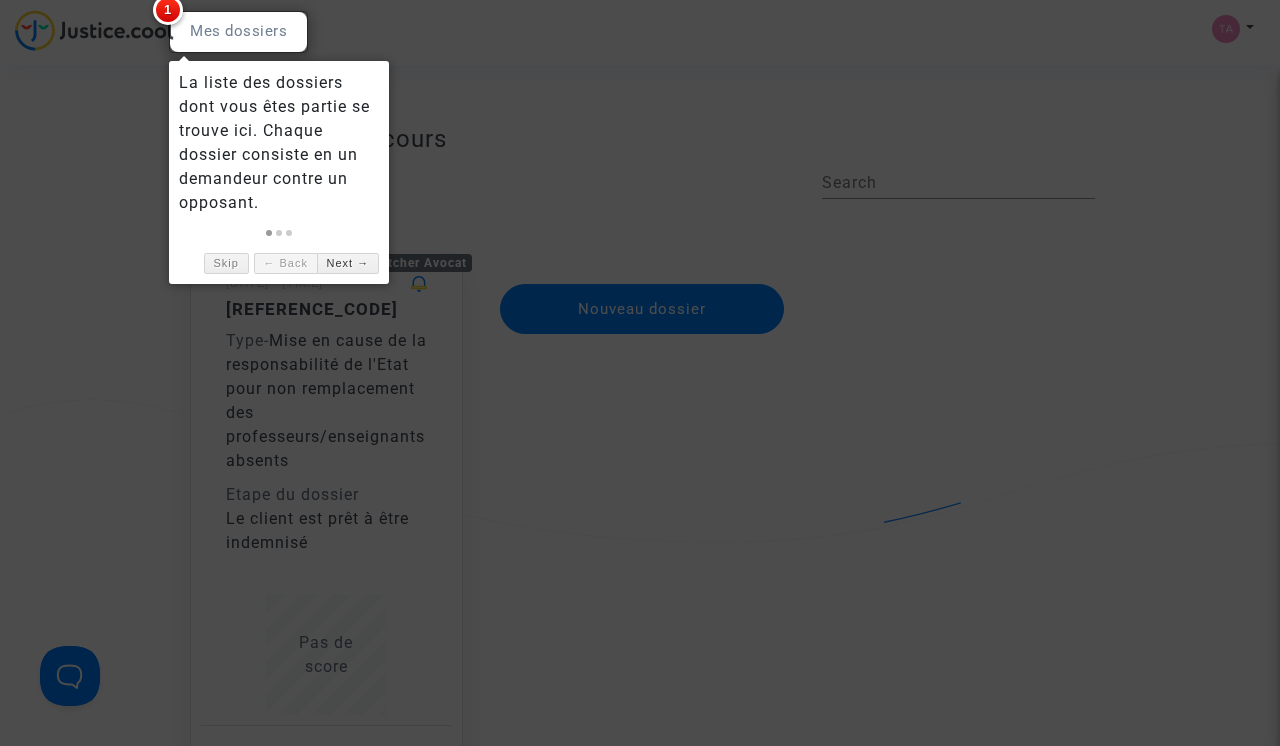 click at bounding box center [238, 32] 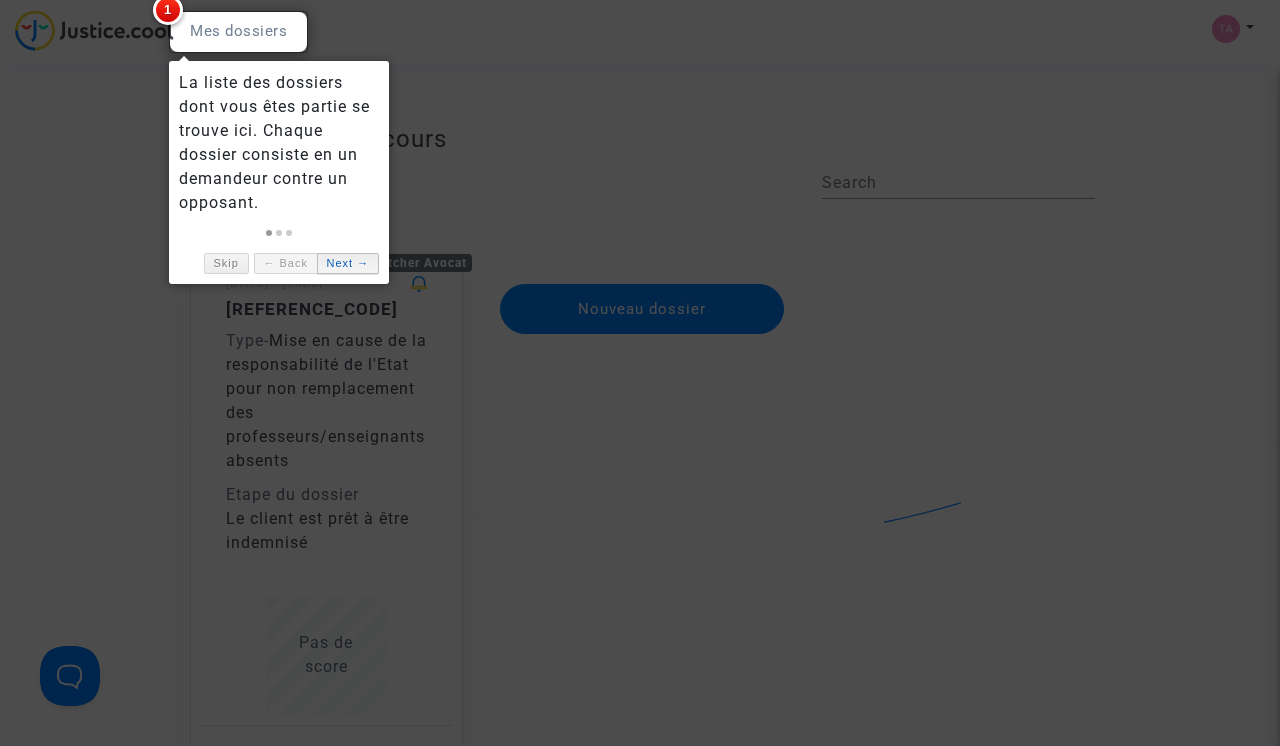 click on "Next →" at bounding box center [348, 263] 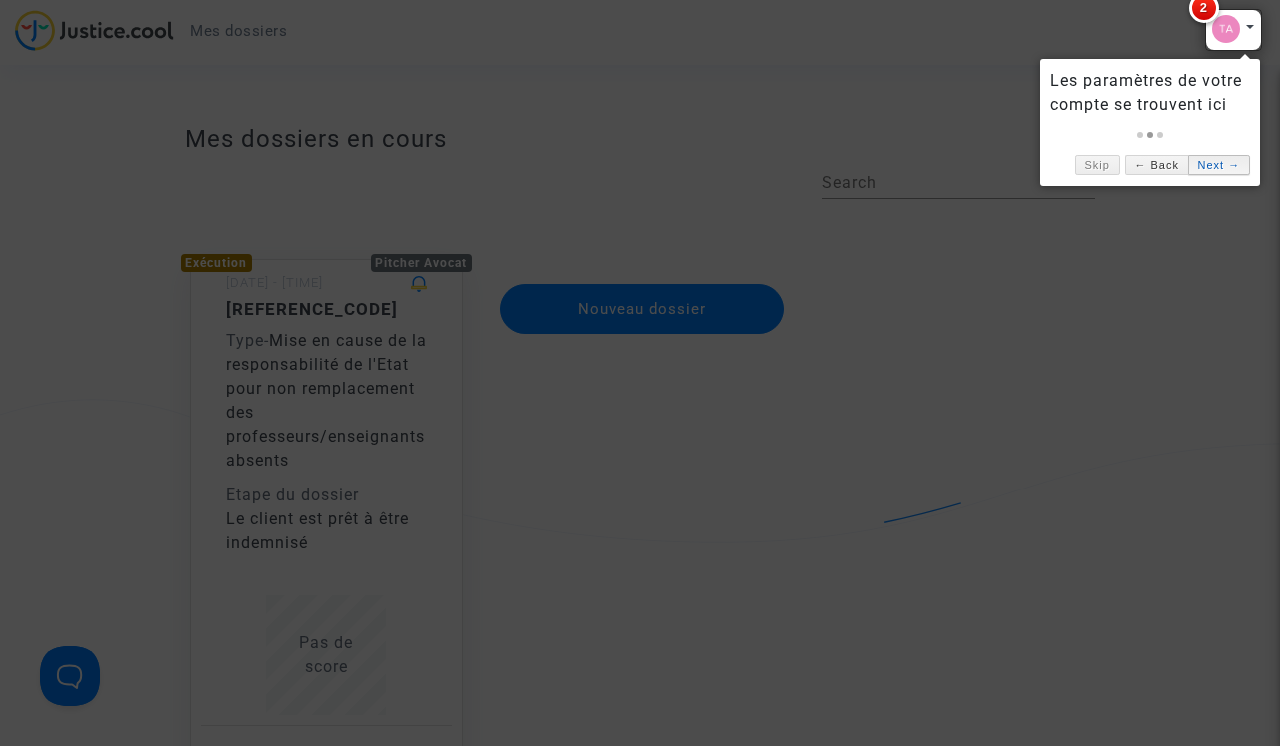 click on "Next →" at bounding box center [1219, 165] 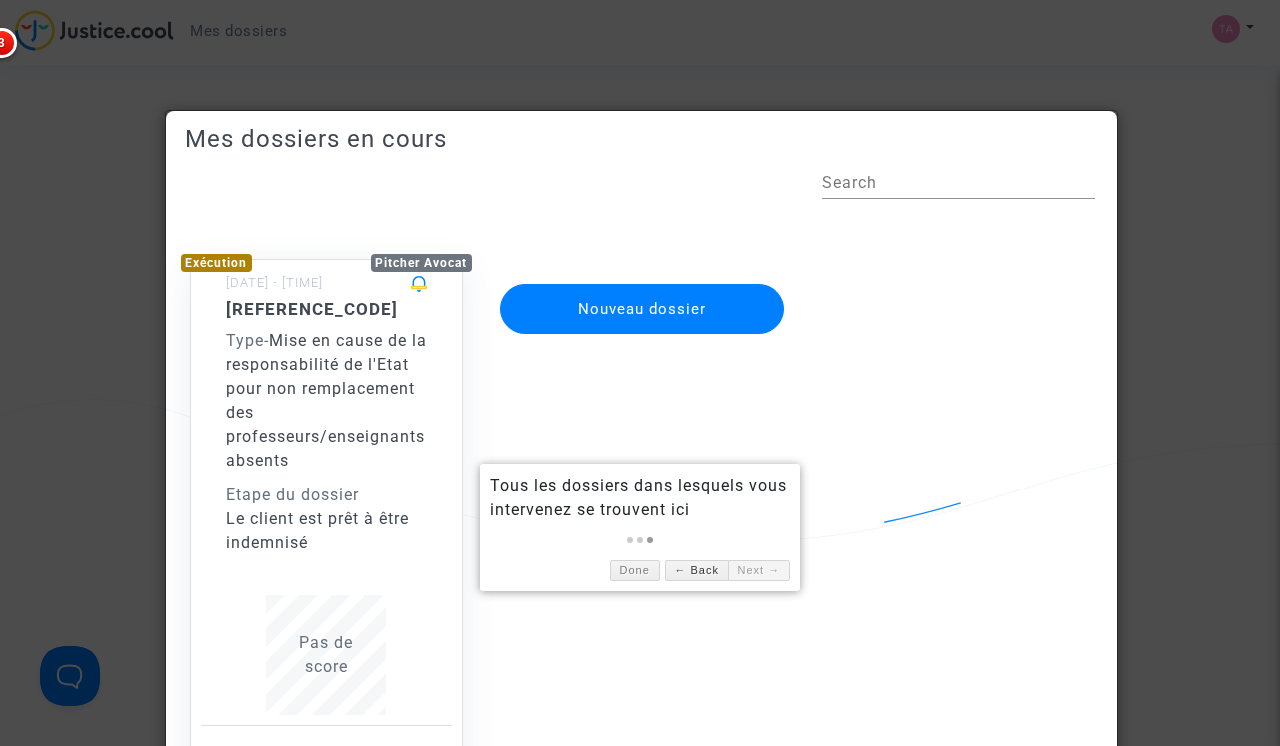 click on "Next →" at bounding box center (759, 570) 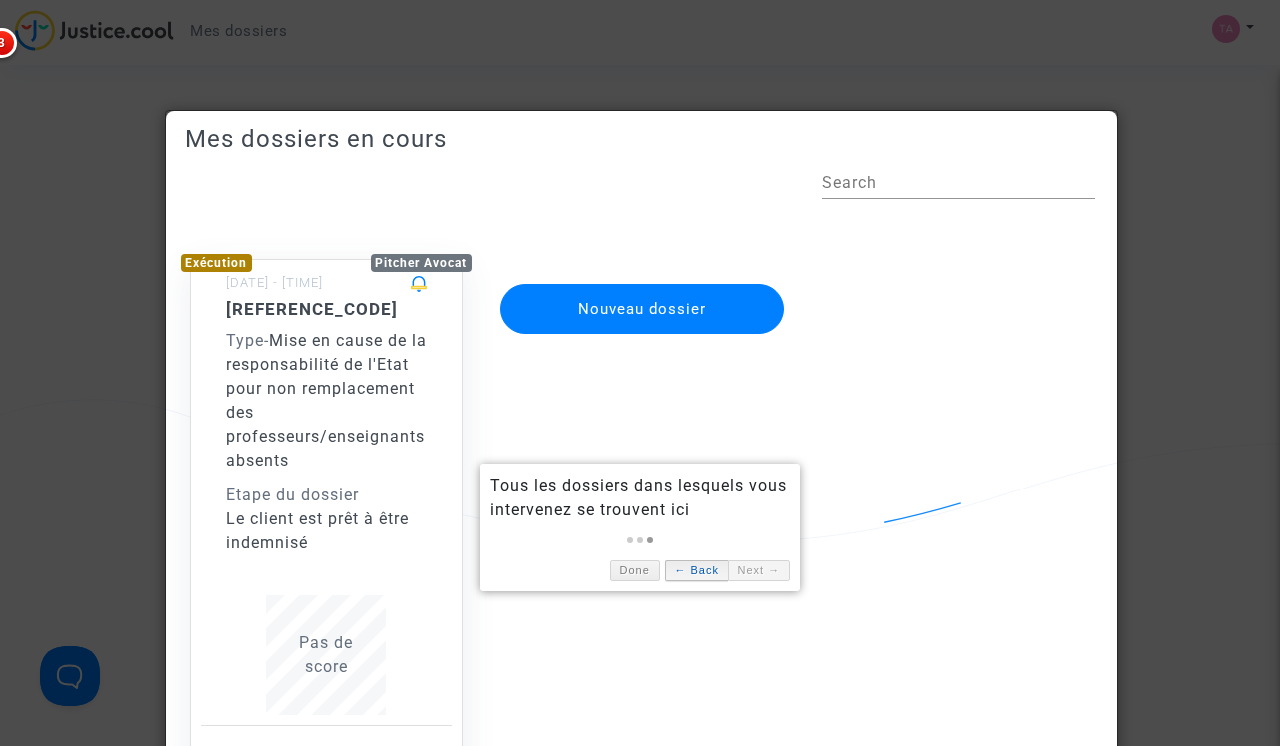 click on "← Back" at bounding box center [696, 570] 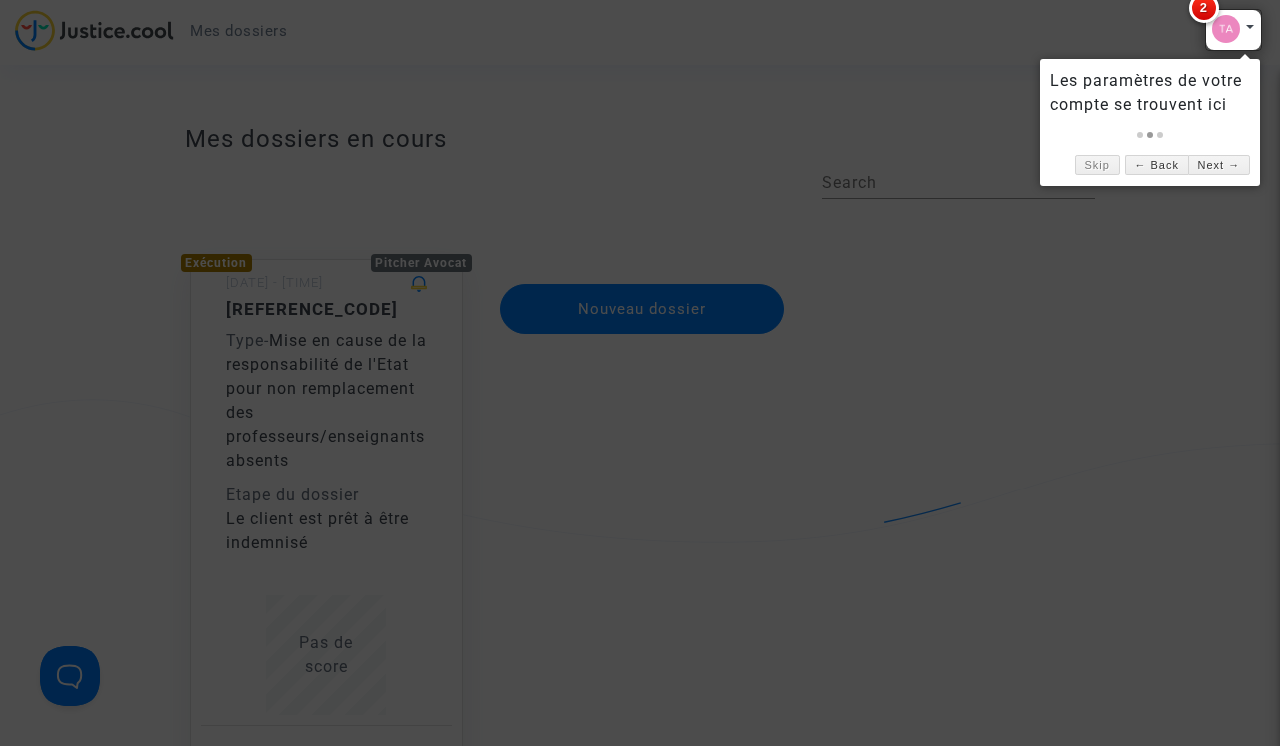 click at bounding box center (640, 373) 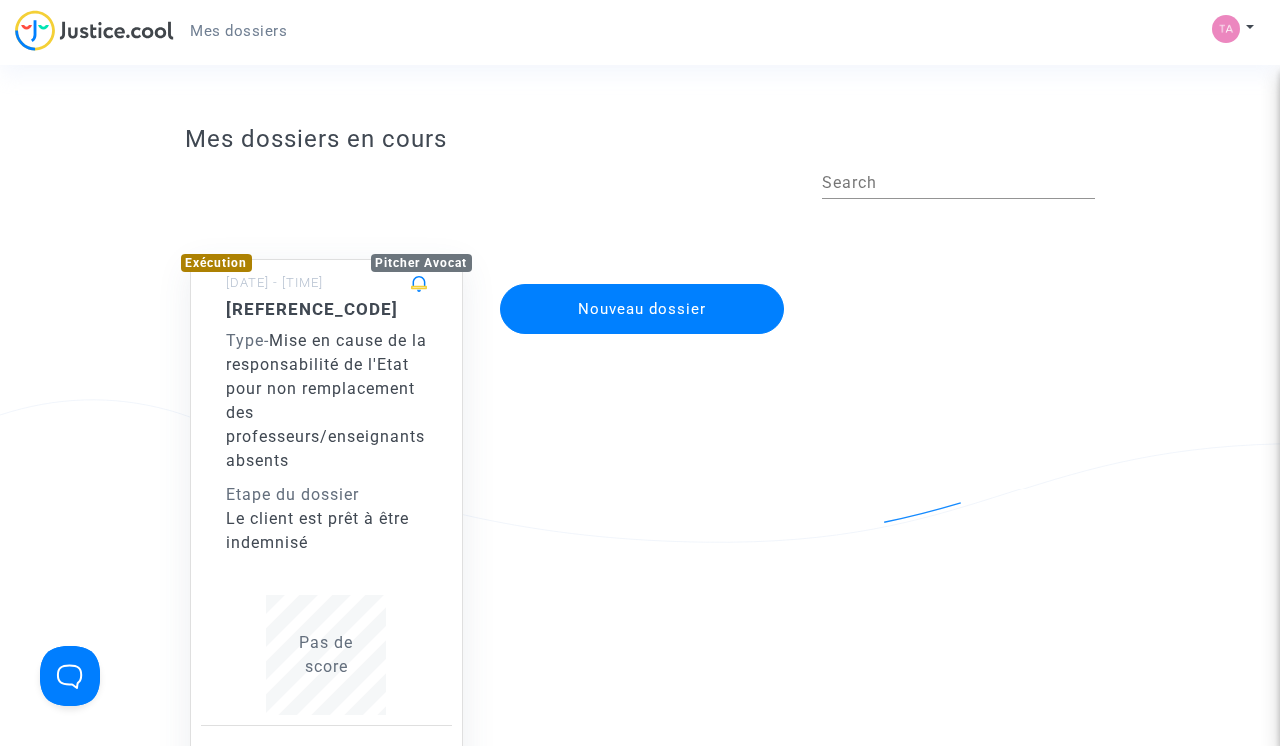 click on "Nouveau dossier" 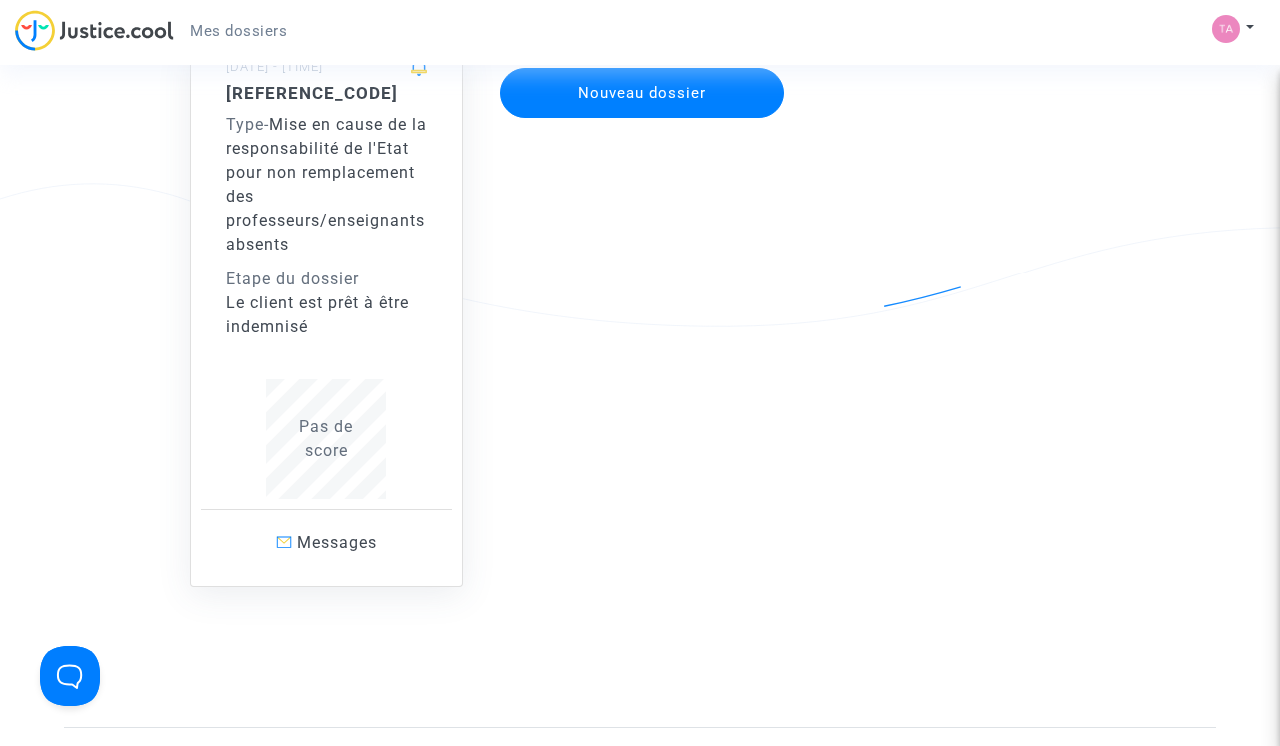 scroll, scrollTop: 229, scrollLeft: 0, axis: vertical 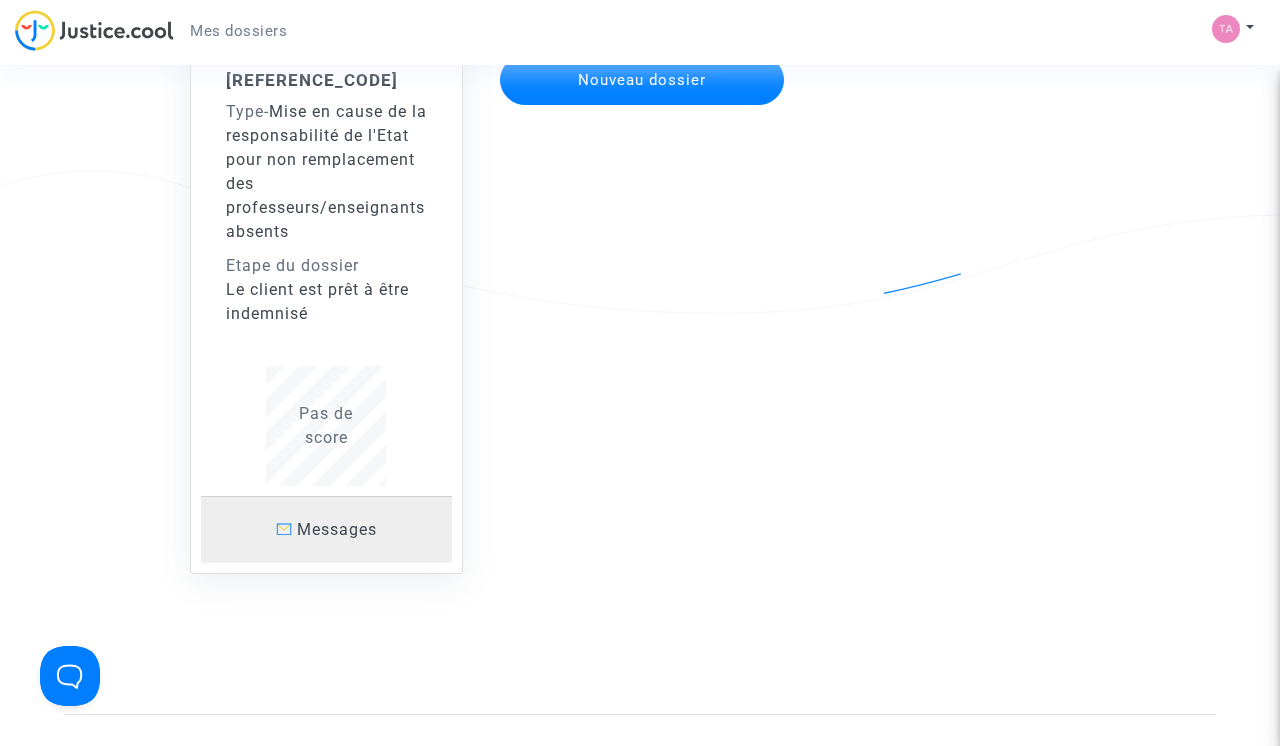 click on "Messages" 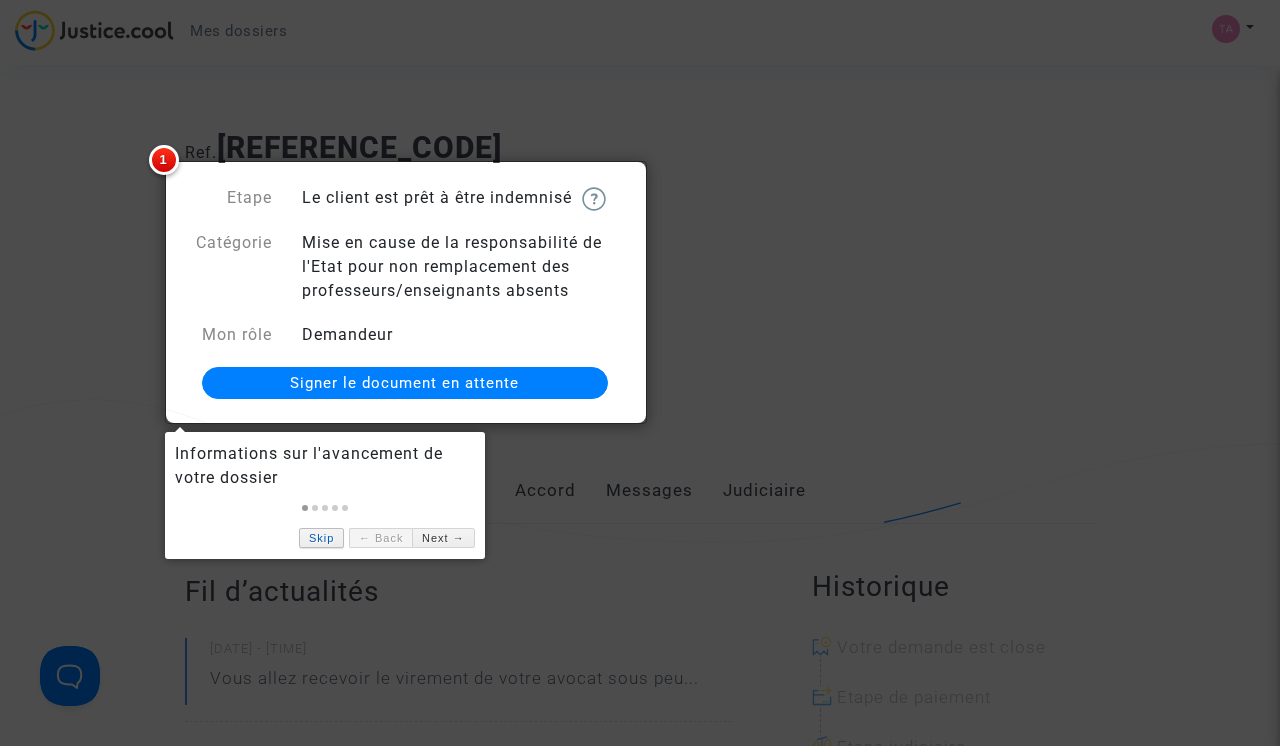 scroll, scrollTop: 0, scrollLeft: 0, axis: both 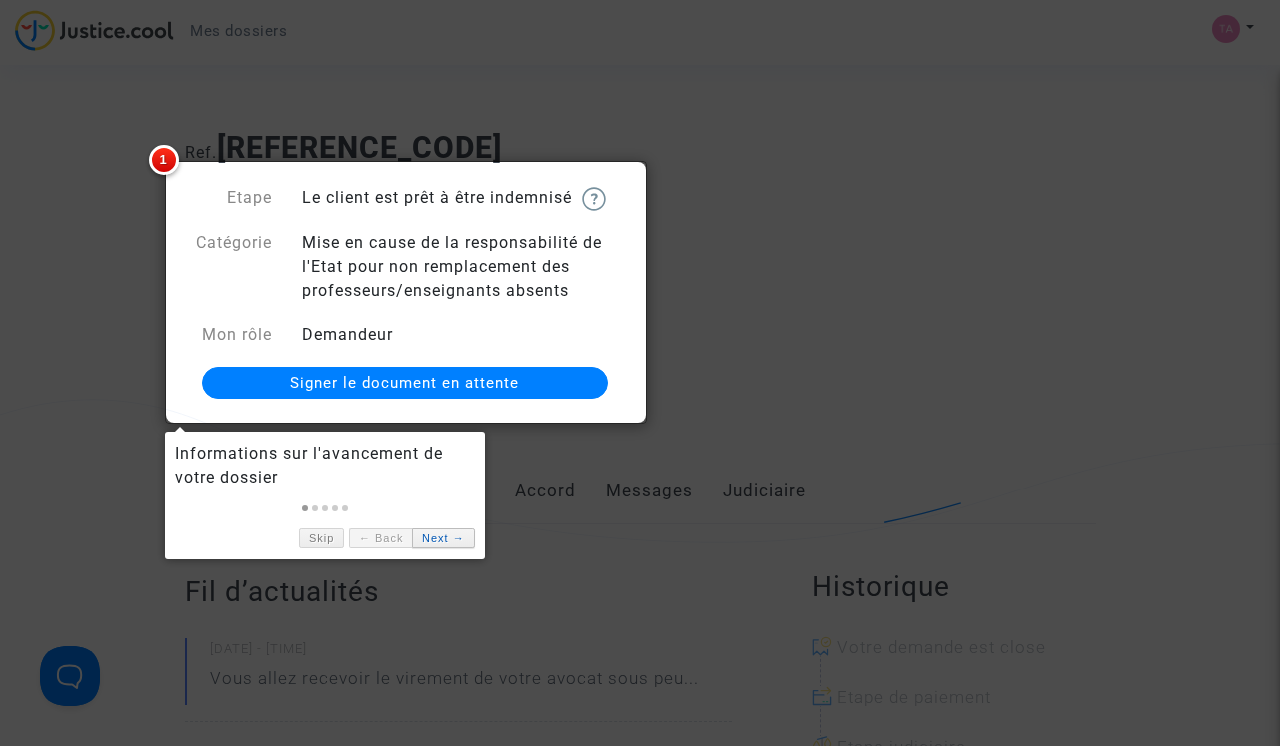 click on "Next →" at bounding box center [443, 538] 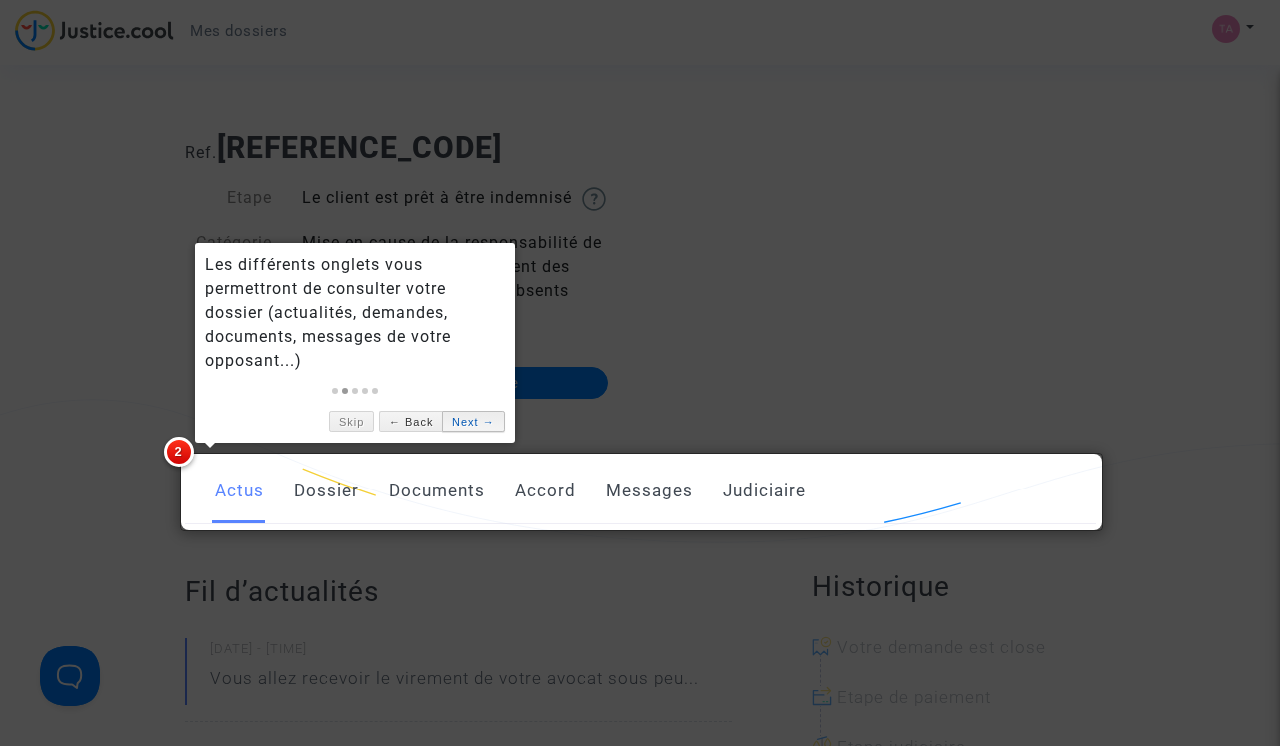 click on "Next →" at bounding box center (473, 421) 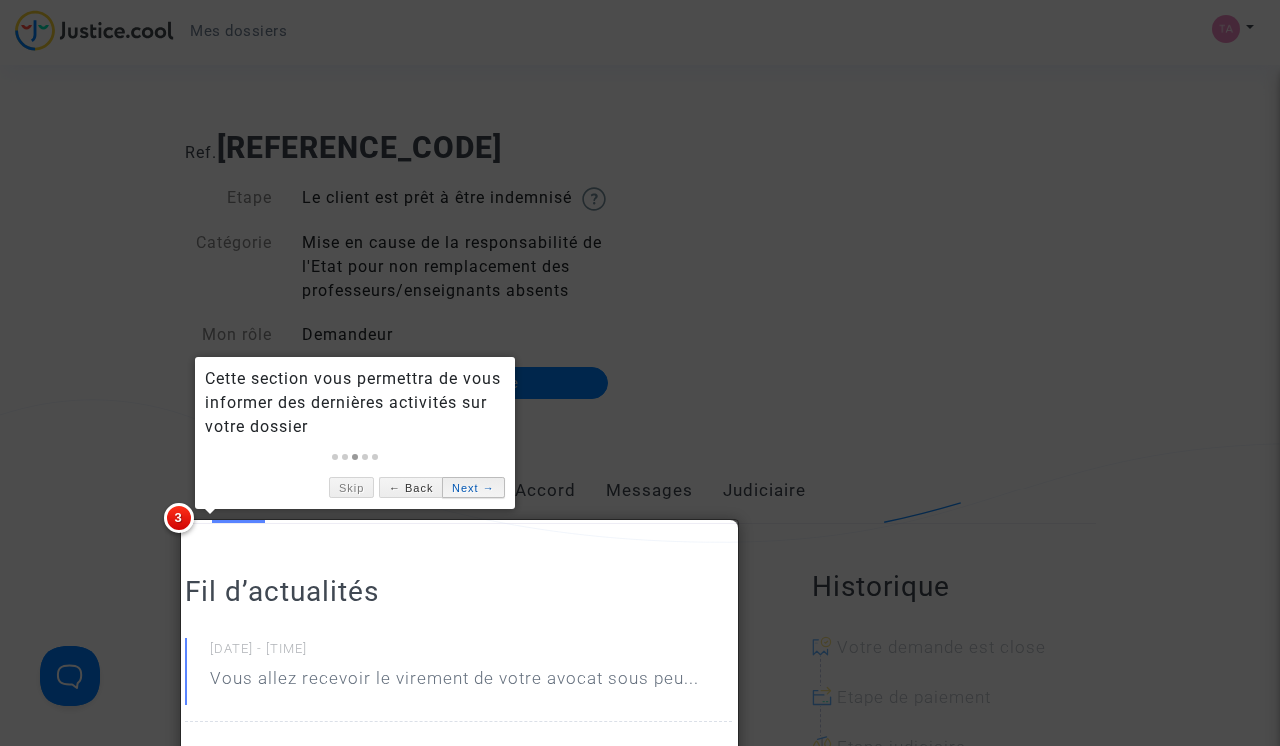 click on "Next →" at bounding box center (473, 487) 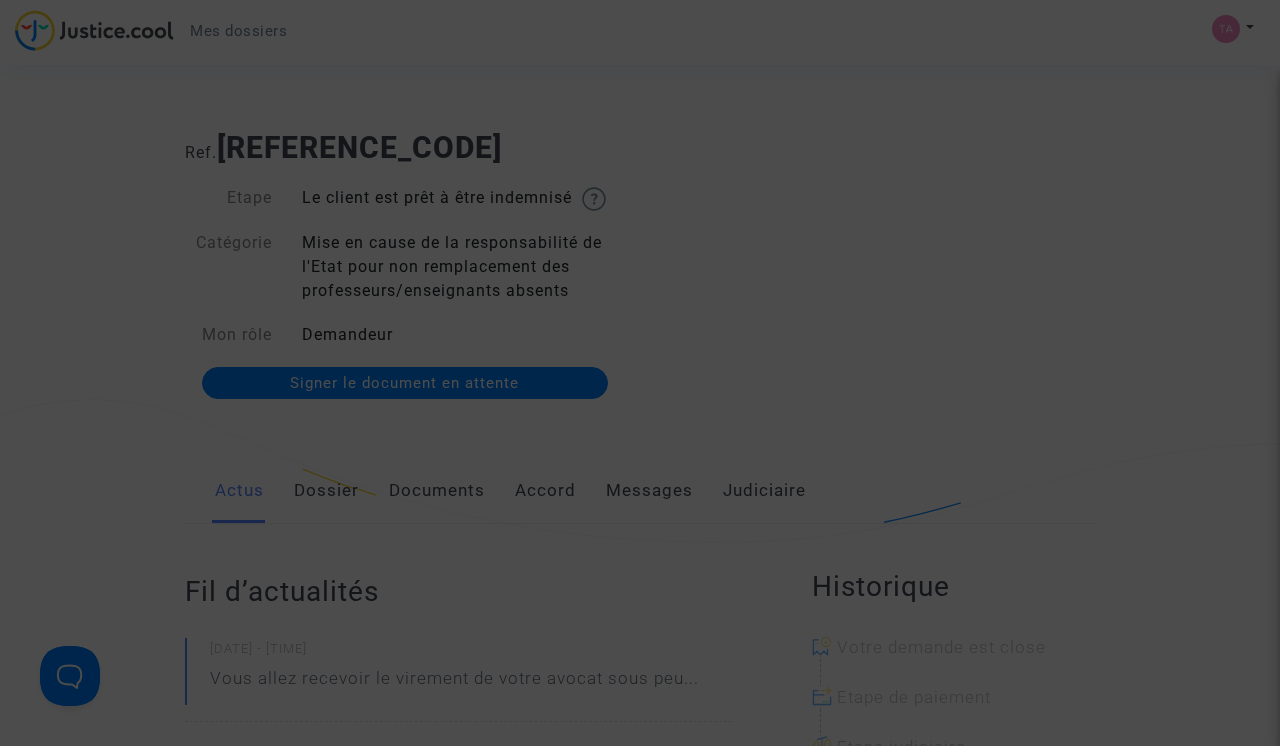 scroll, scrollTop: 1888, scrollLeft: 0, axis: vertical 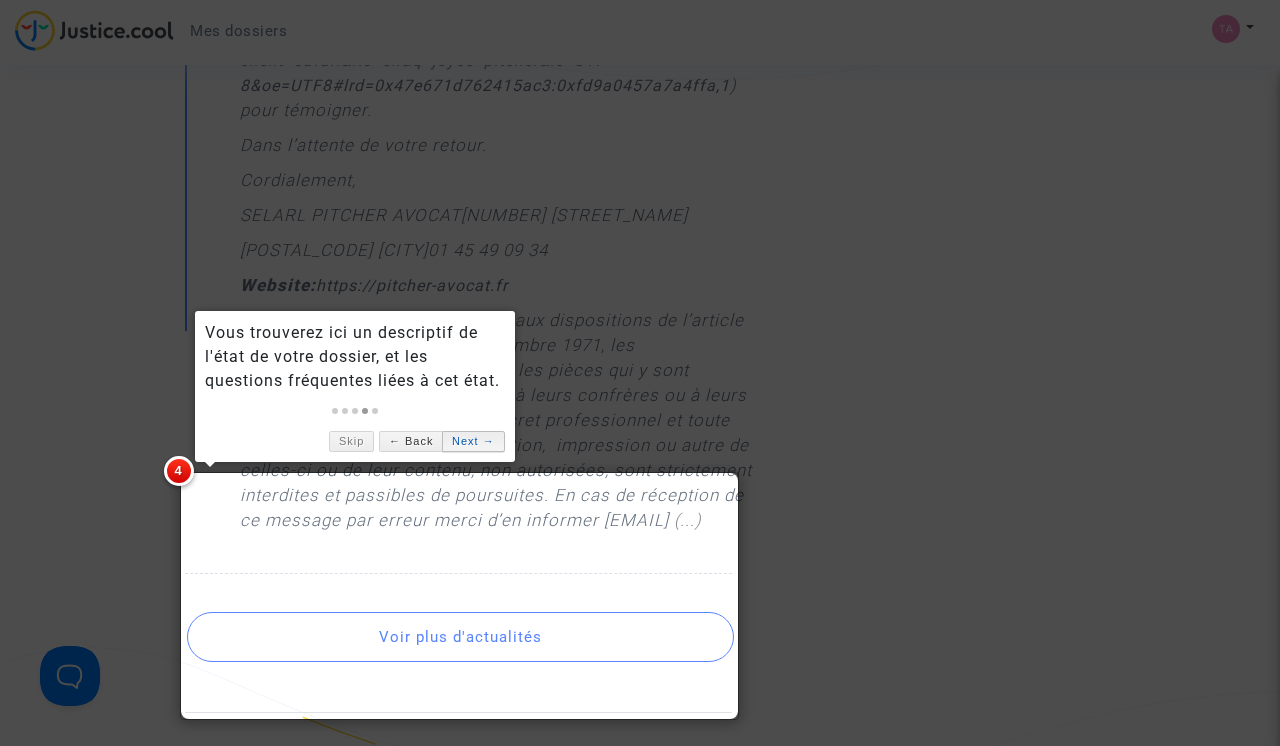 click on "Next →" at bounding box center (473, 441) 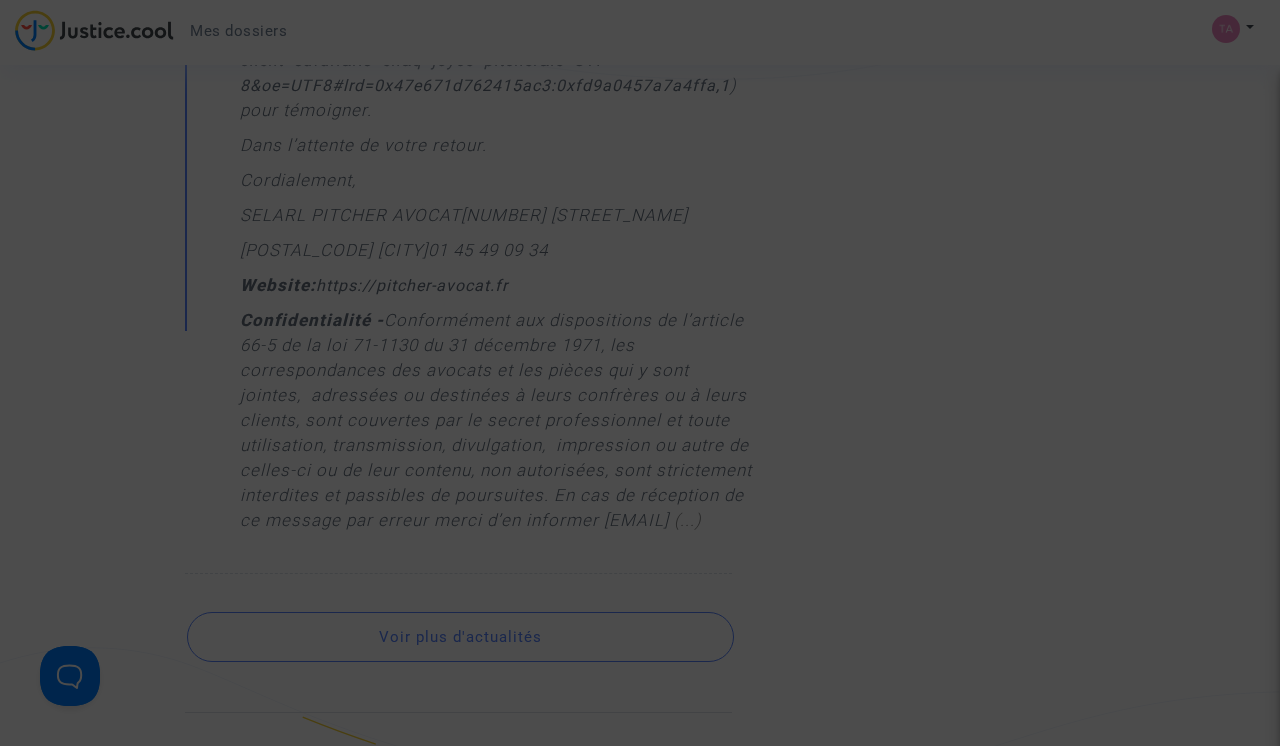 scroll, scrollTop: 735, scrollLeft: 0, axis: vertical 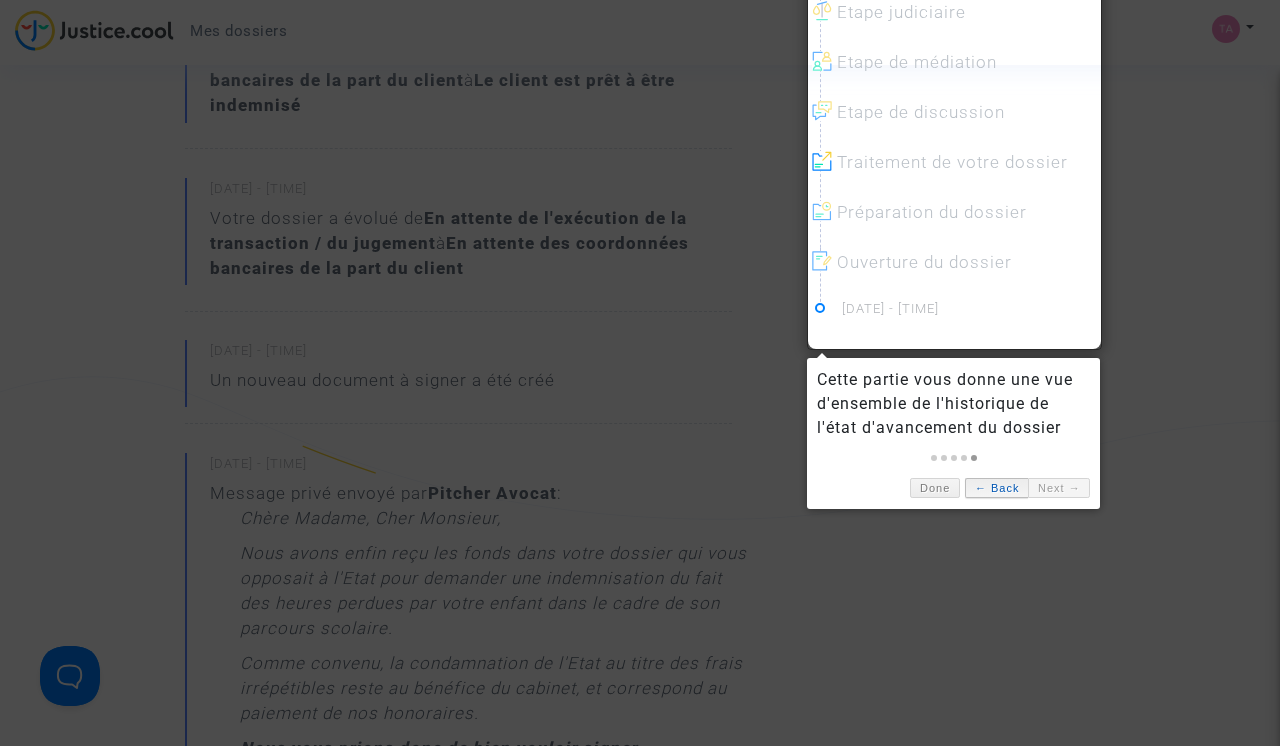 click on "← Back" at bounding box center [996, 488] 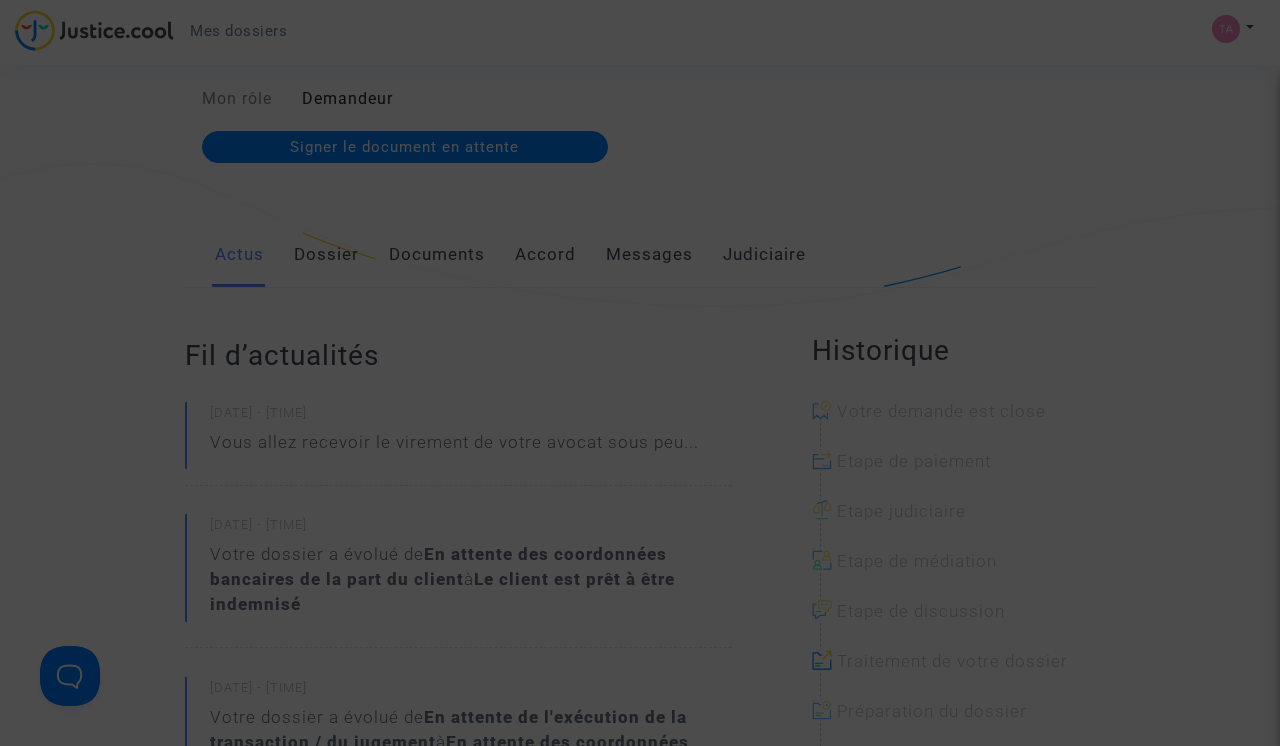 scroll, scrollTop: 0, scrollLeft: 0, axis: both 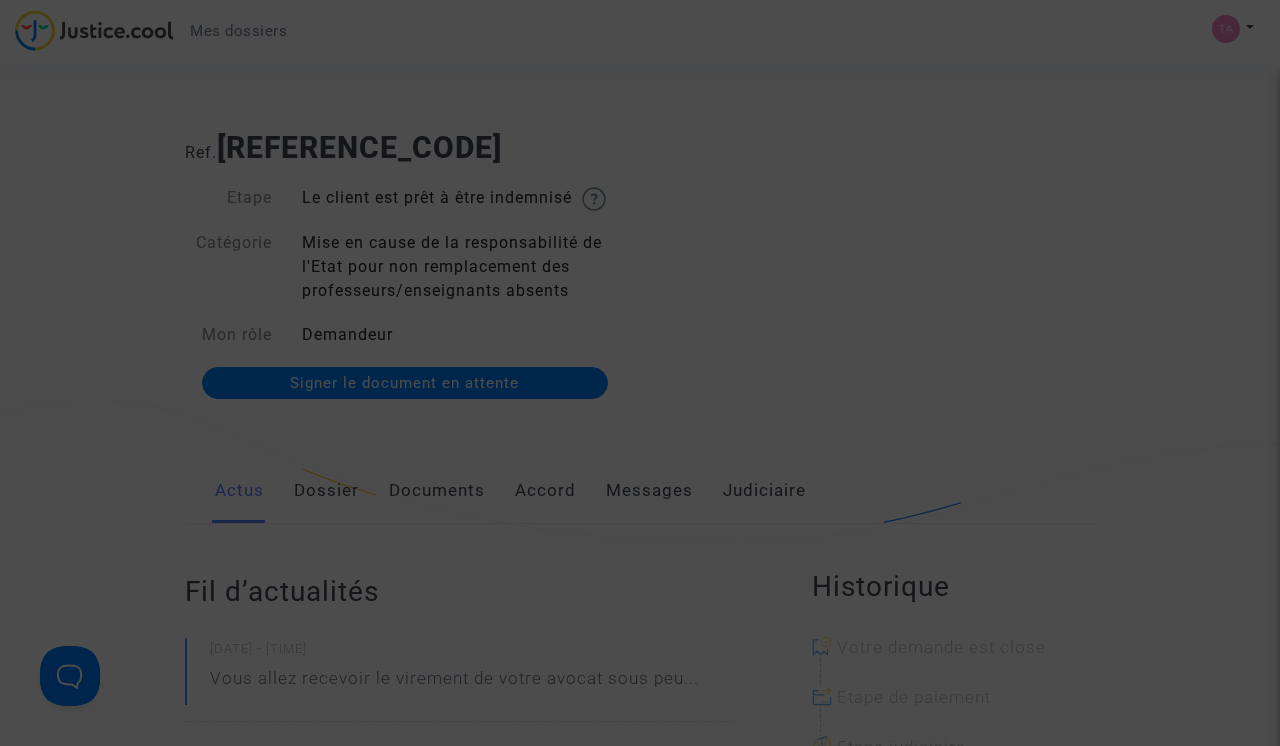click at bounding box center (640, 373) 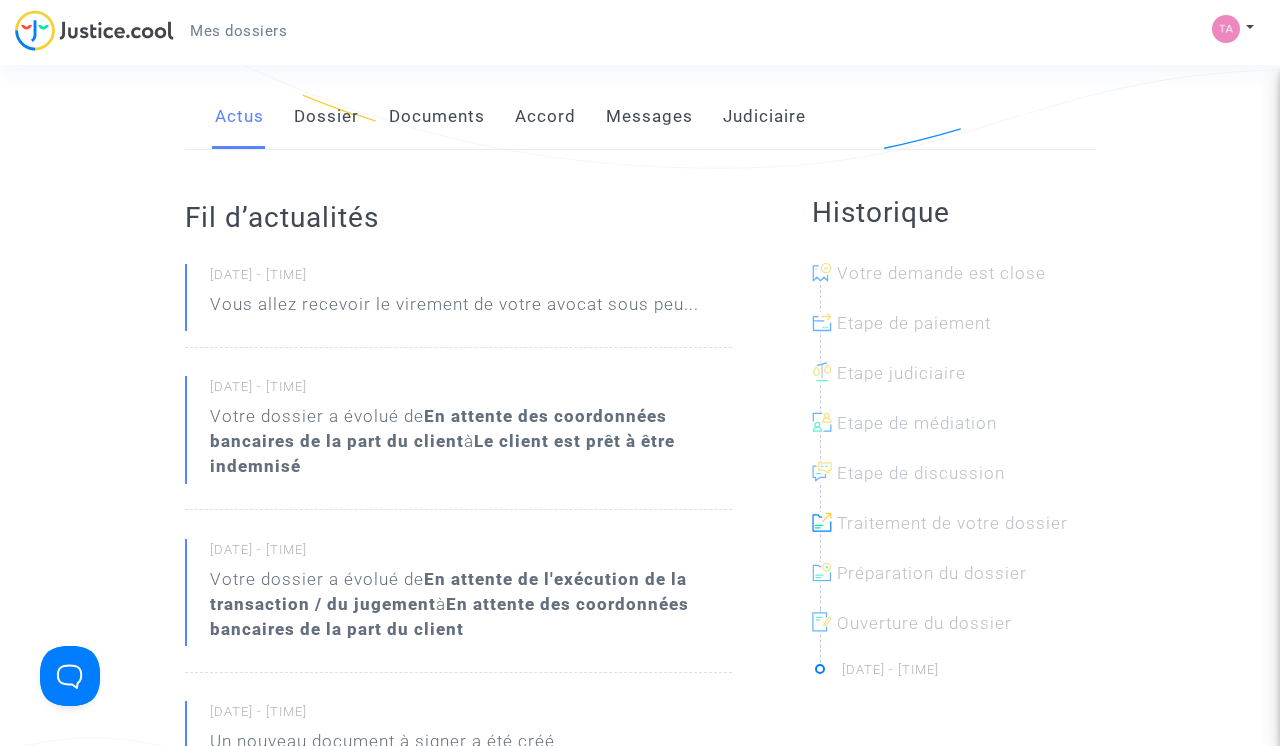 scroll, scrollTop: 375, scrollLeft: 0, axis: vertical 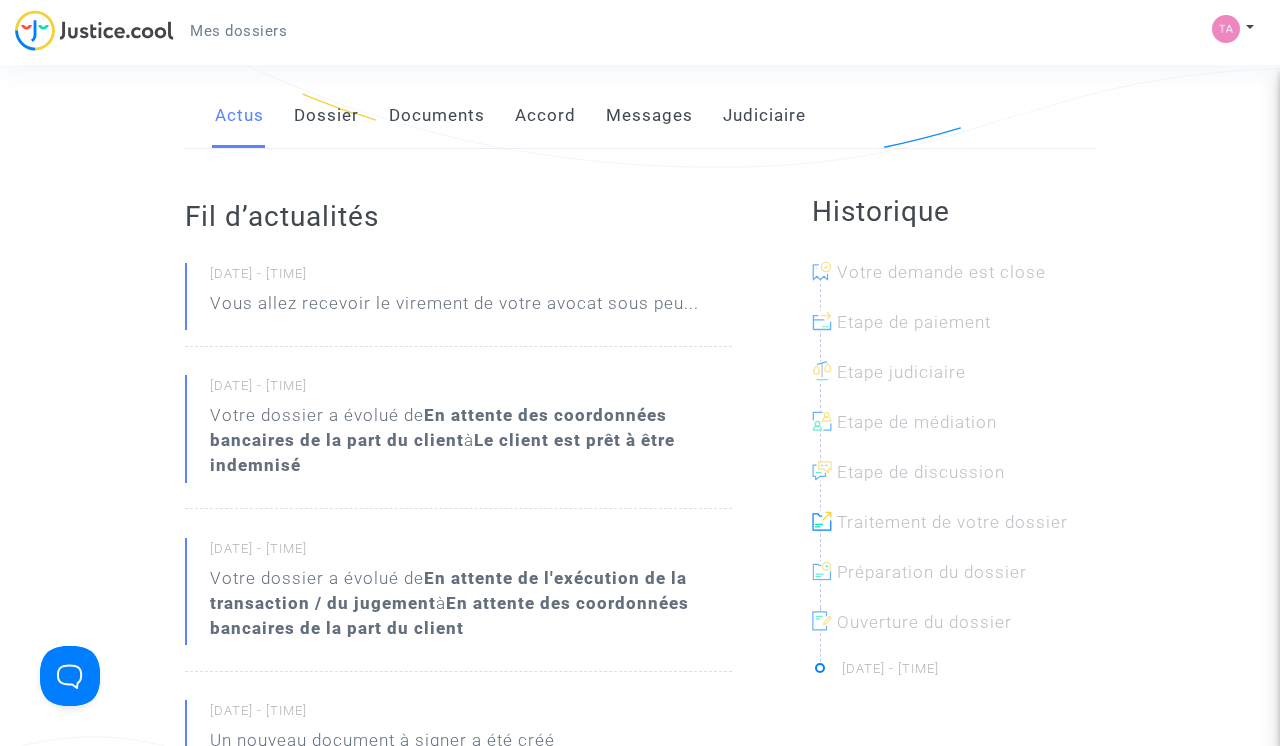 click on "Vous allez recevoir le virement de votre avocat sous peu..." 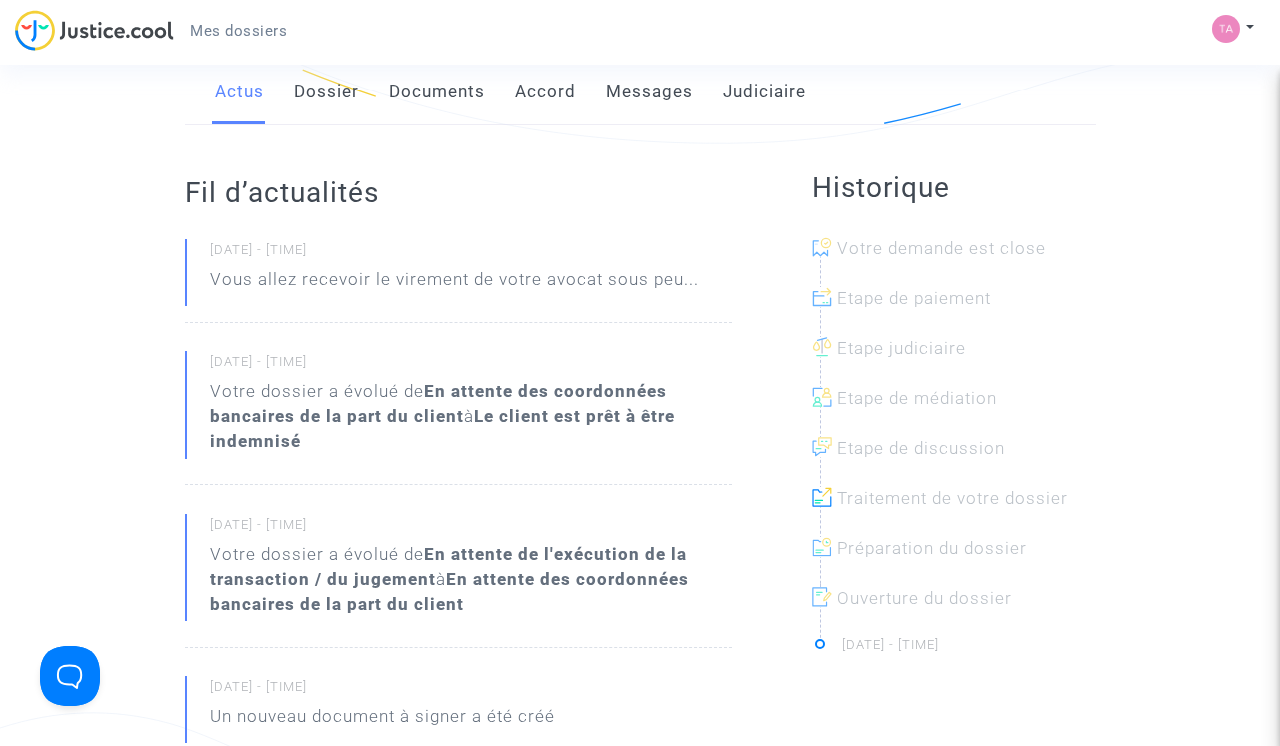 scroll, scrollTop: 391, scrollLeft: 0, axis: vertical 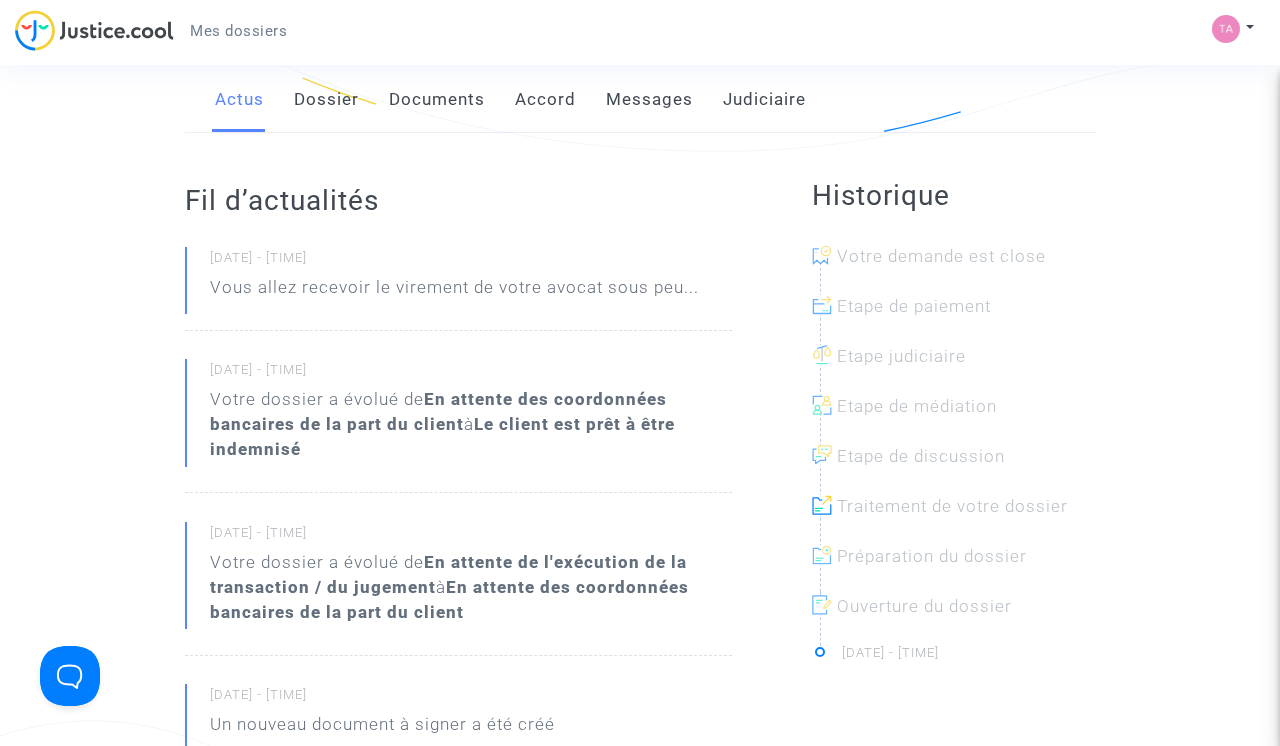 click 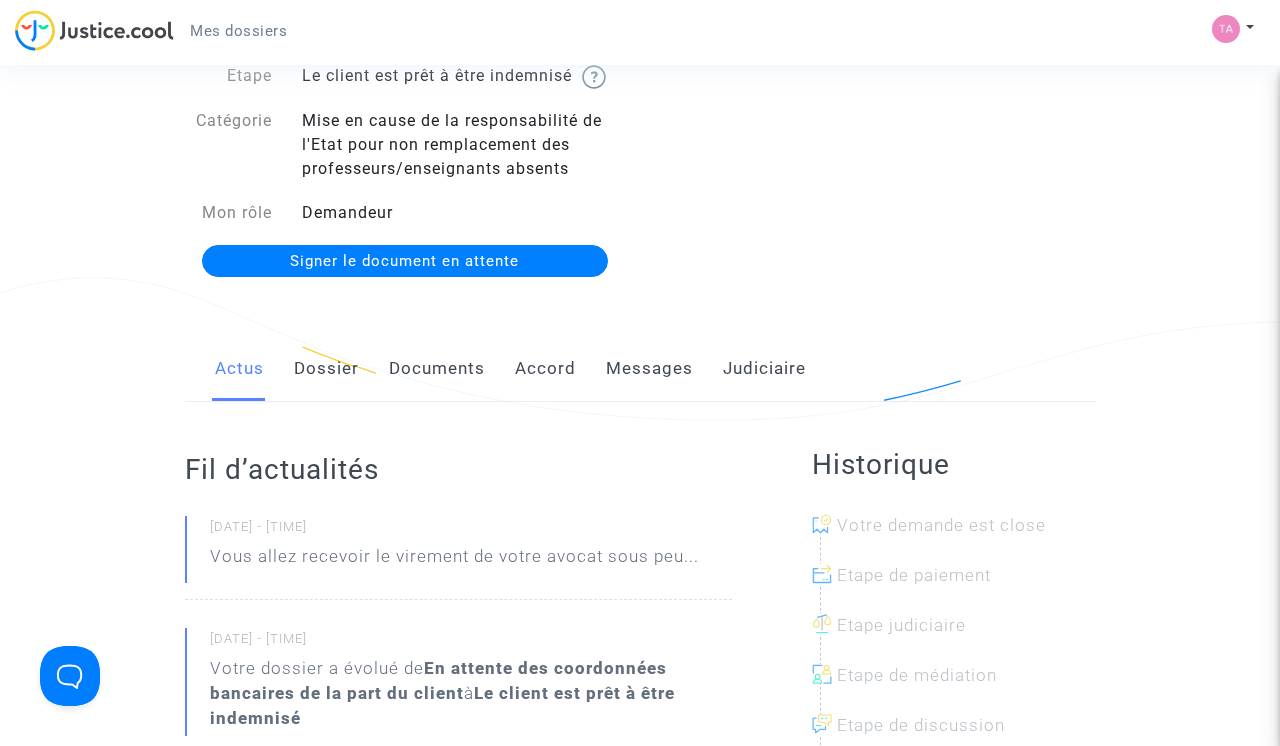 scroll, scrollTop: 64, scrollLeft: 0, axis: vertical 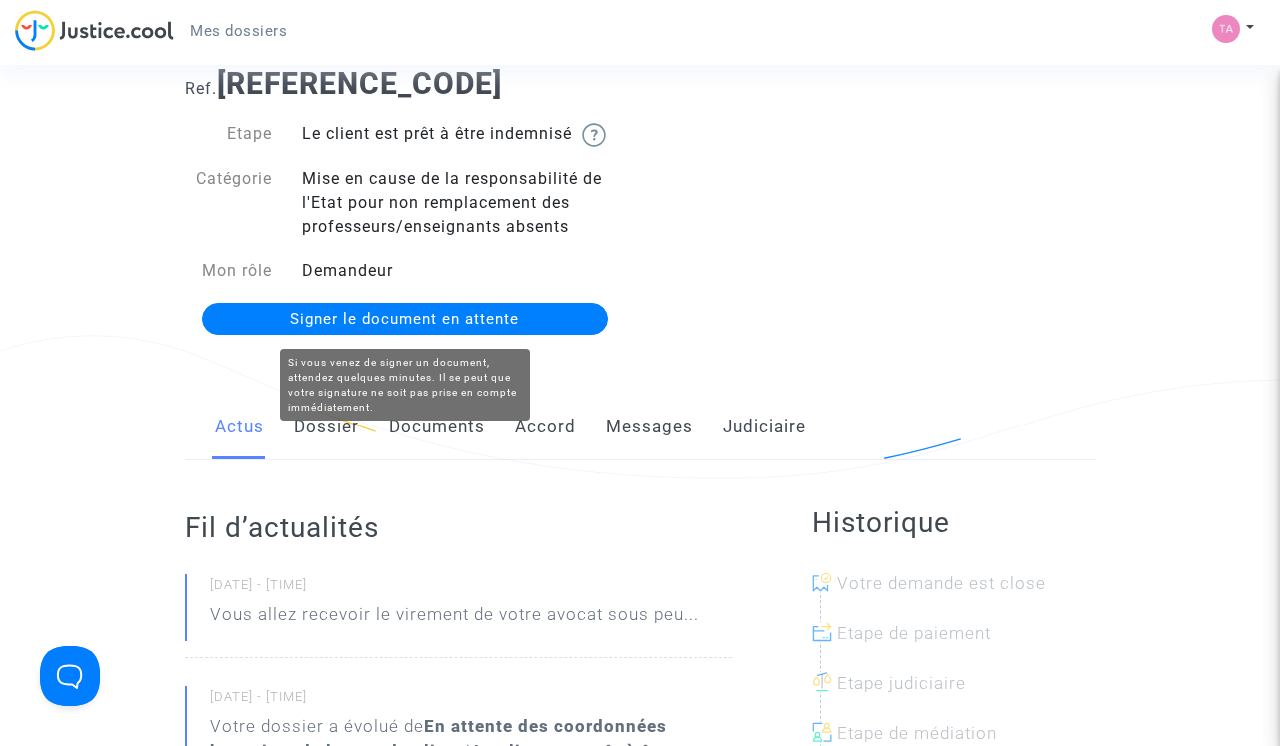 click on "Signer le document en attente" 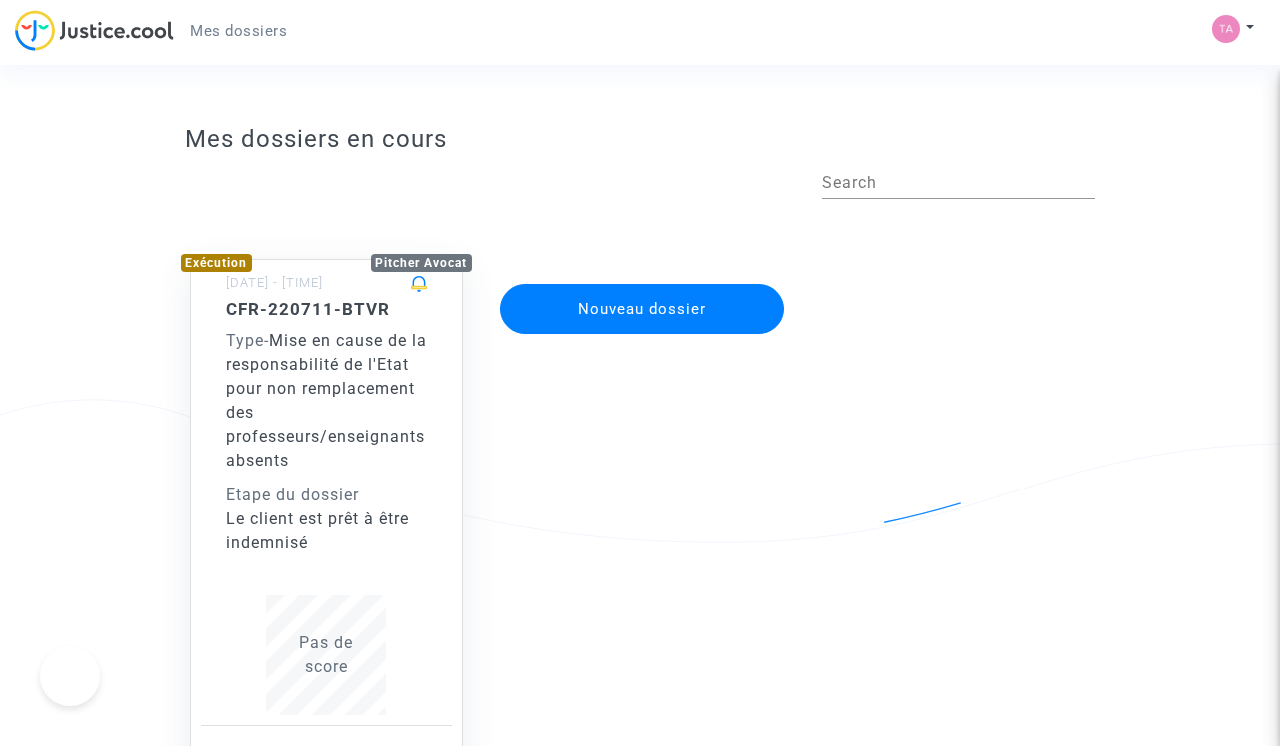 scroll, scrollTop: 0, scrollLeft: 0, axis: both 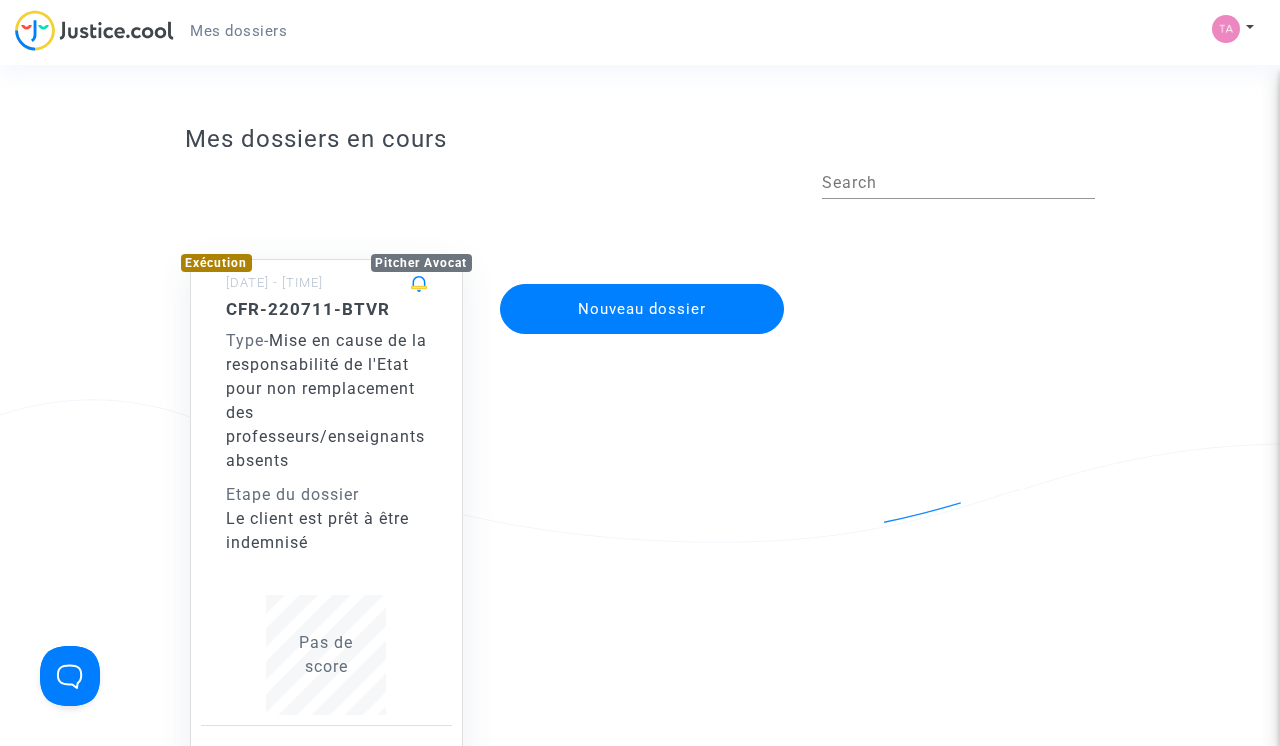 click on "Type - Mise en cause de la responsabilité de l'Etat pour non remplacement des professeurs/enseignants absents" 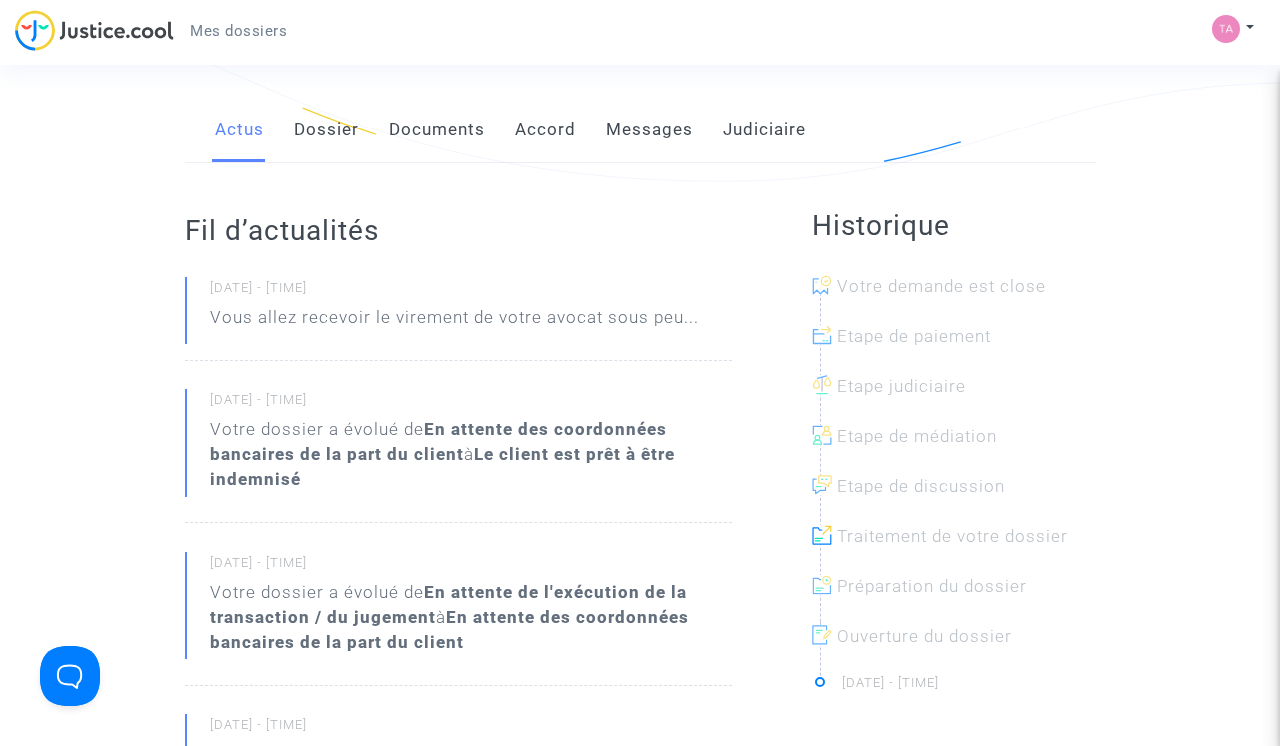 scroll, scrollTop: 375, scrollLeft: 0, axis: vertical 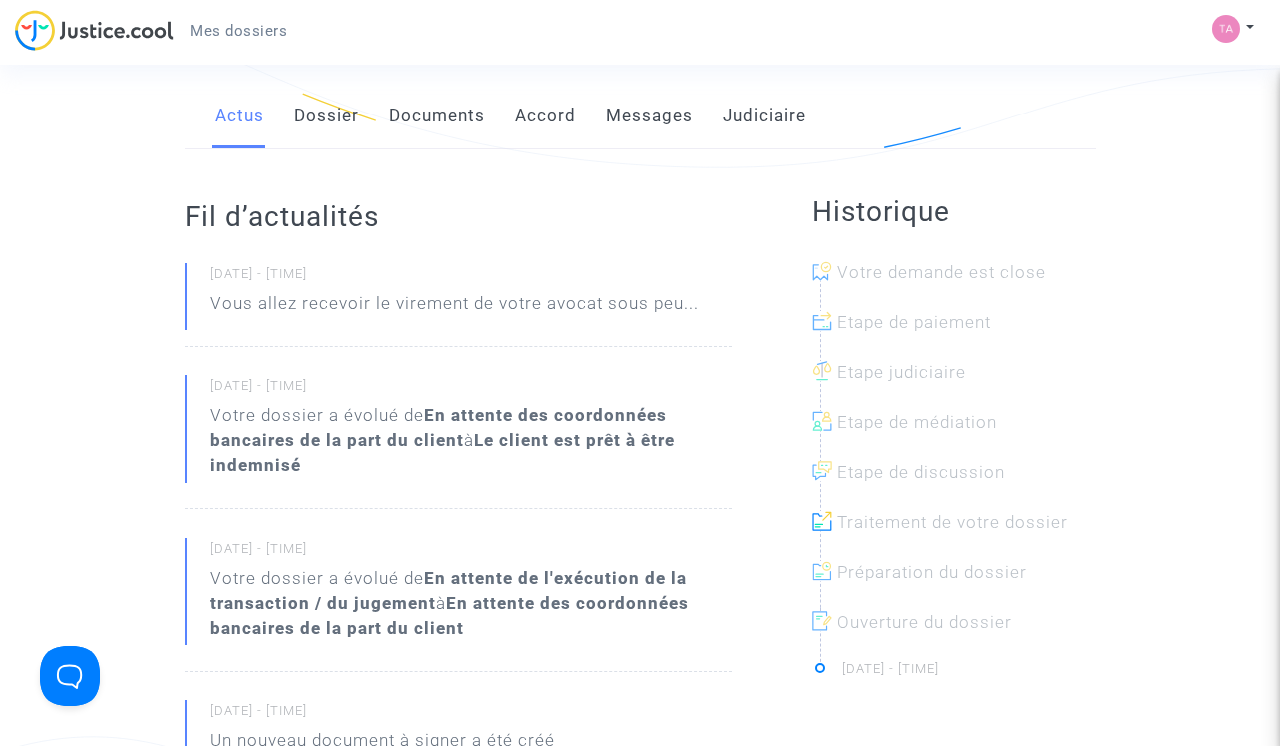 click on "Vous allez recevoir le virement de votre avocat sous peu..." 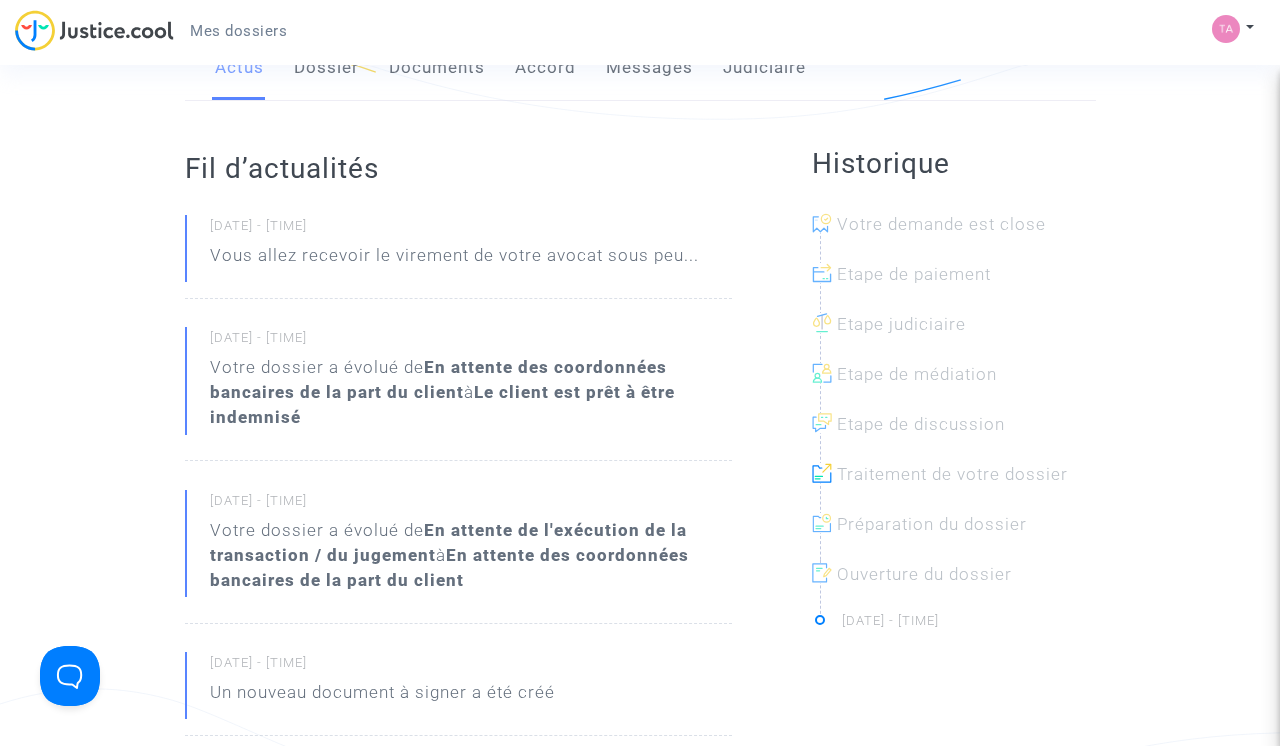 scroll, scrollTop: 433, scrollLeft: 0, axis: vertical 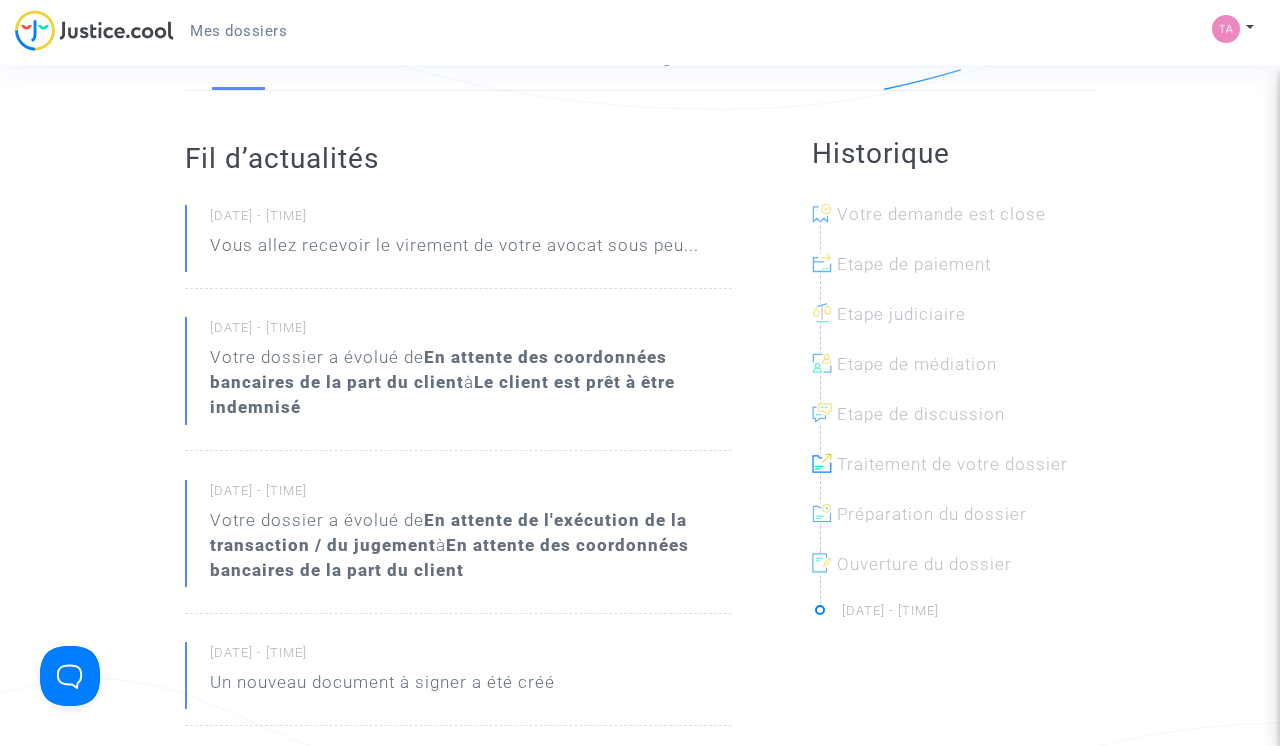 click on "En attente des coordonnées bancaires de la part du client" 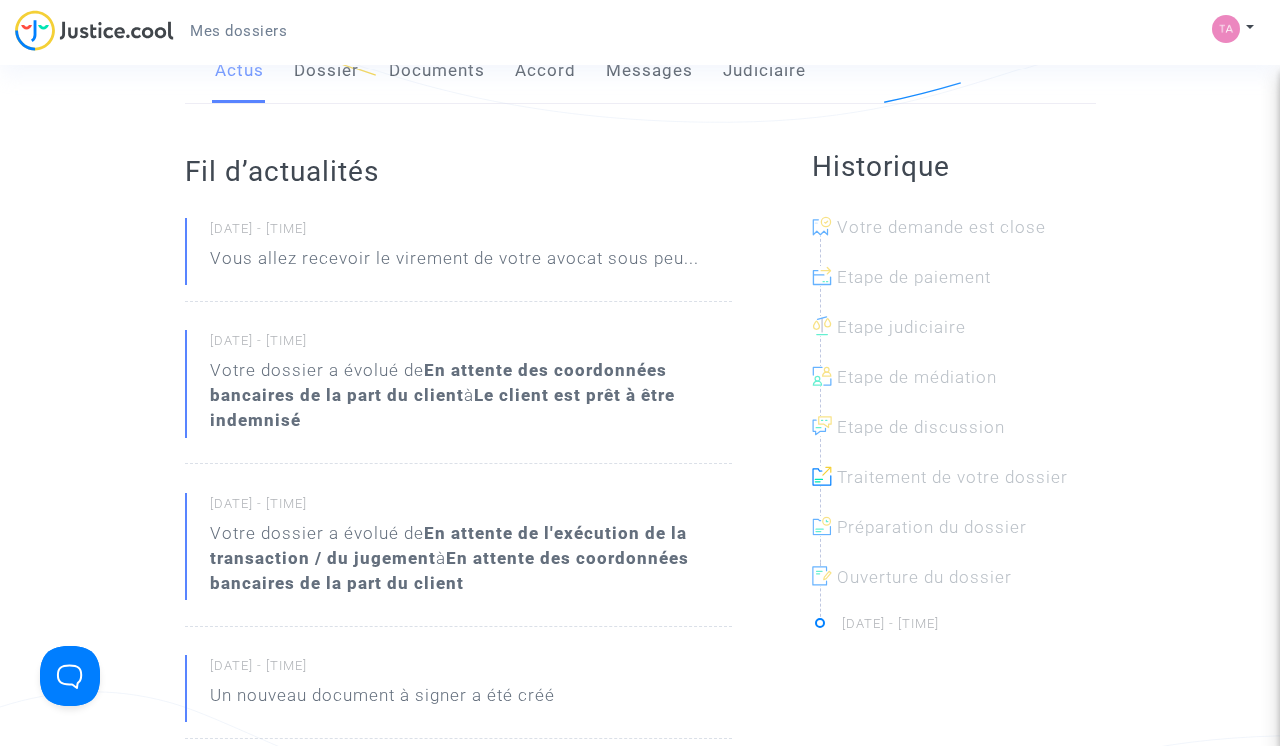 scroll, scrollTop: 415, scrollLeft: 0, axis: vertical 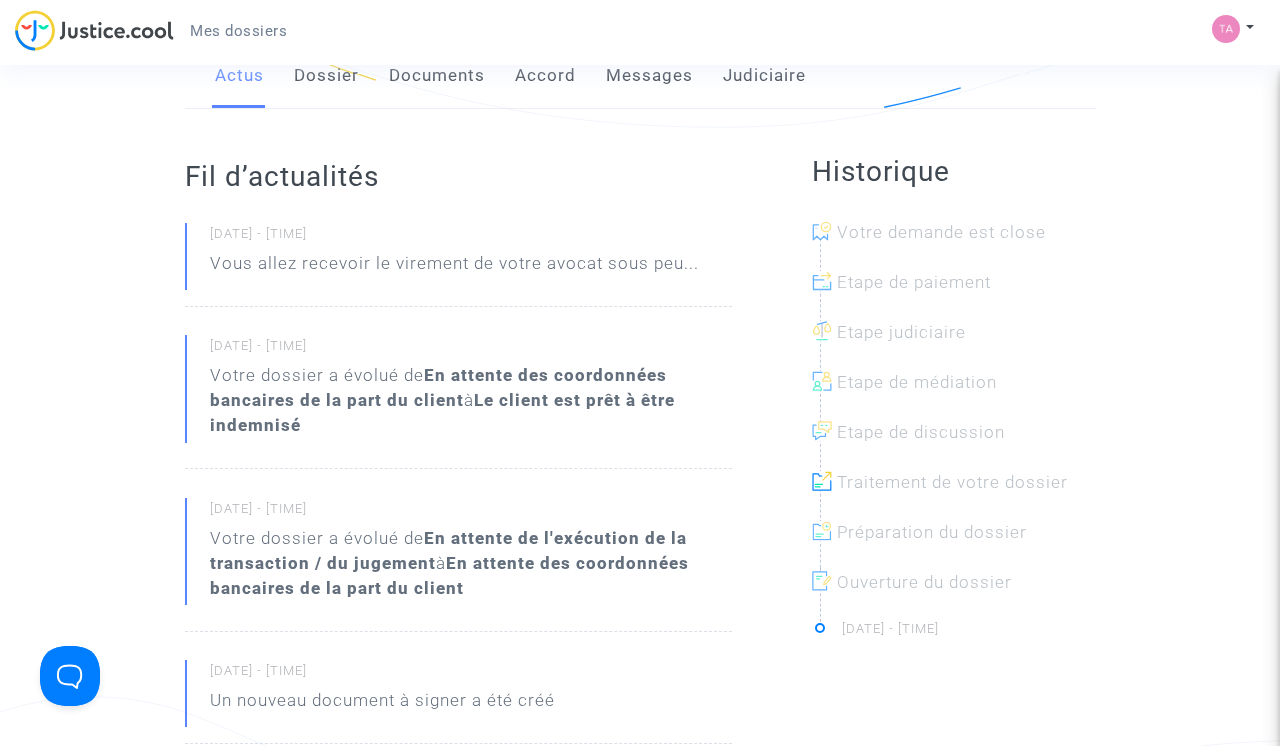 click on "En attente des coordonnées bancaires de la part du client" 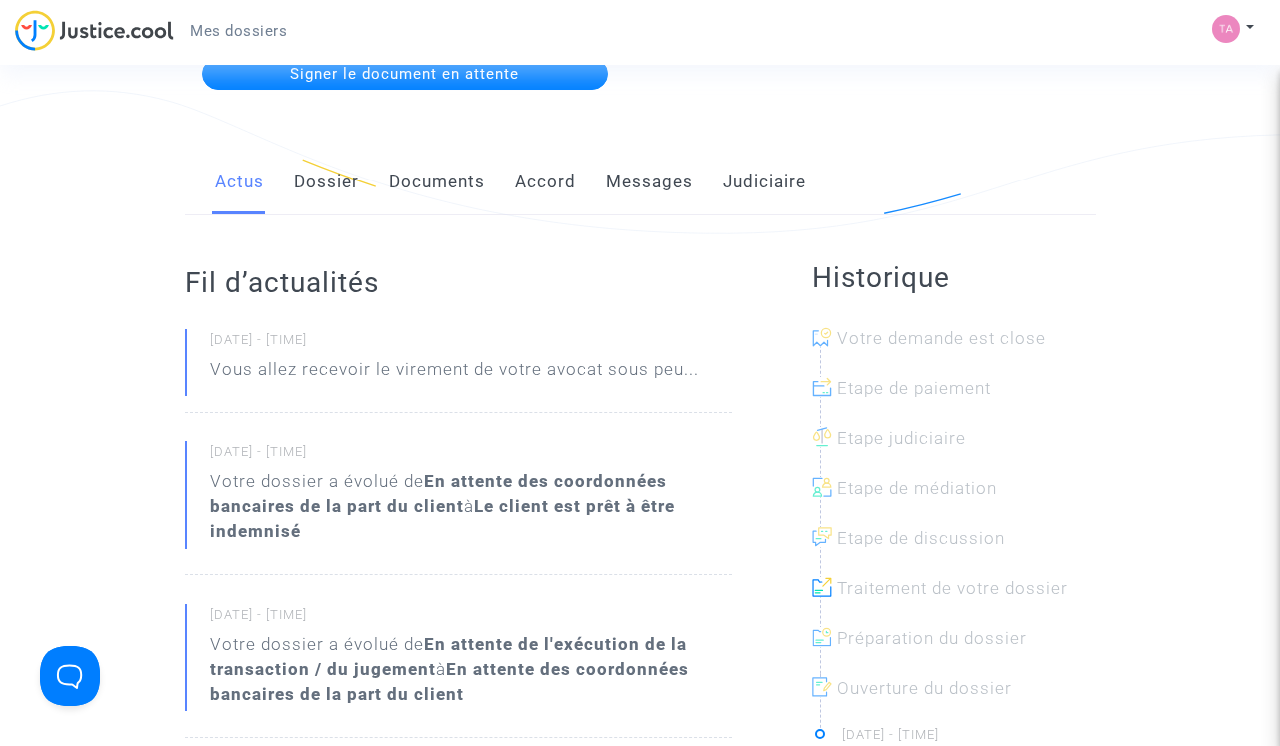 scroll, scrollTop: 310, scrollLeft: 0, axis: vertical 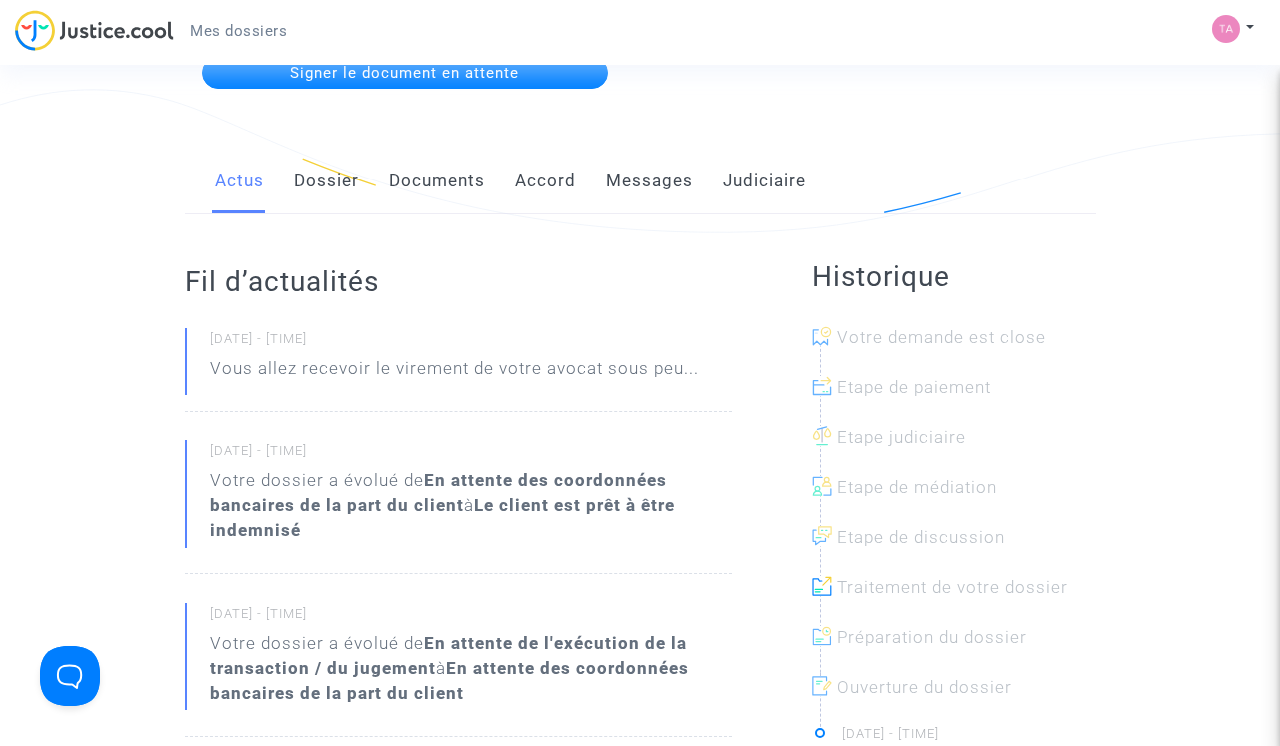 click on "Dossier" 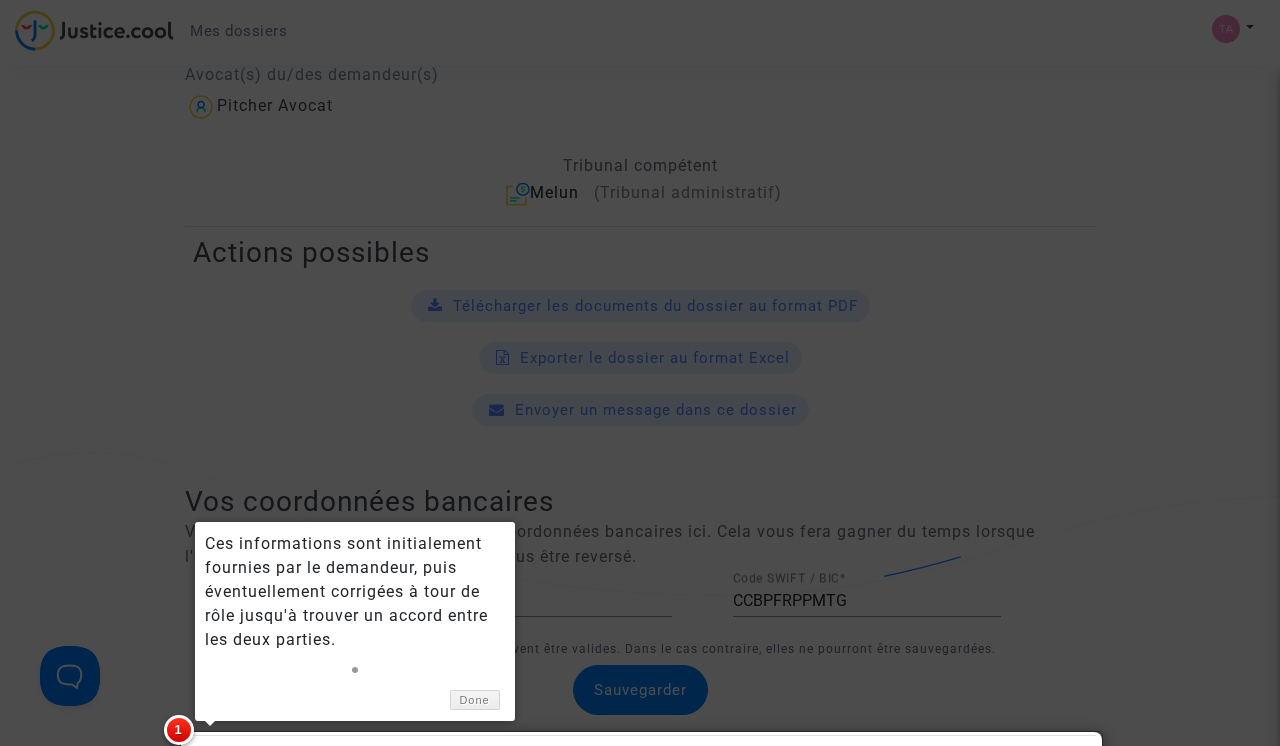 scroll, scrollTop: 661, scrollLeft: 0, axis: vertical 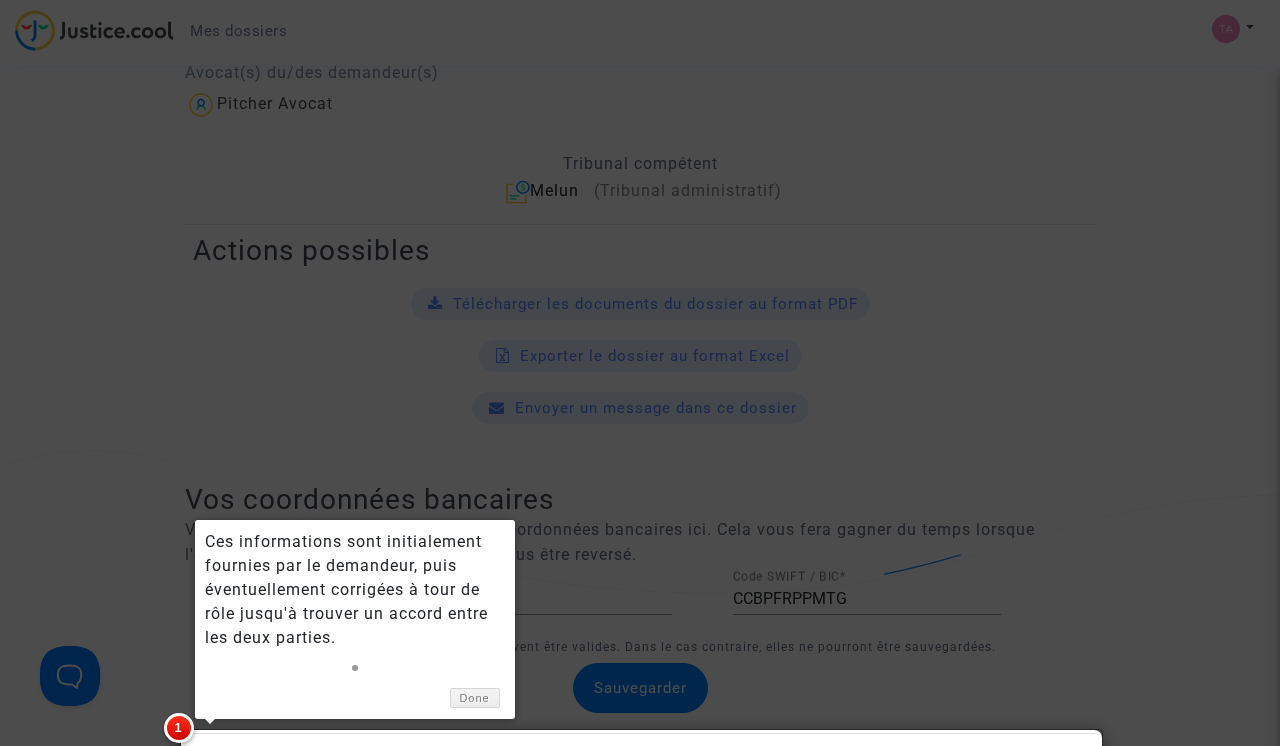 click at bounding box center (640, 373) 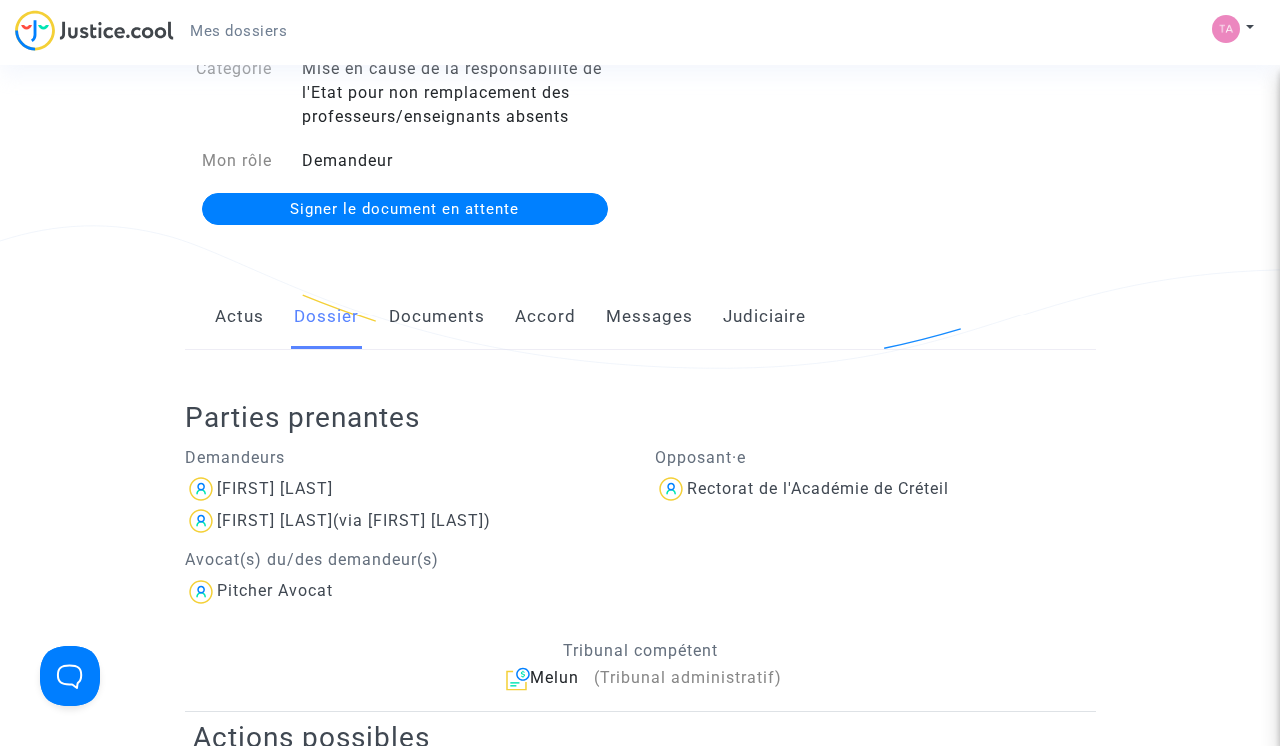 scroll, scrollTop: 172, scrollLeft: 0, axis: vertical 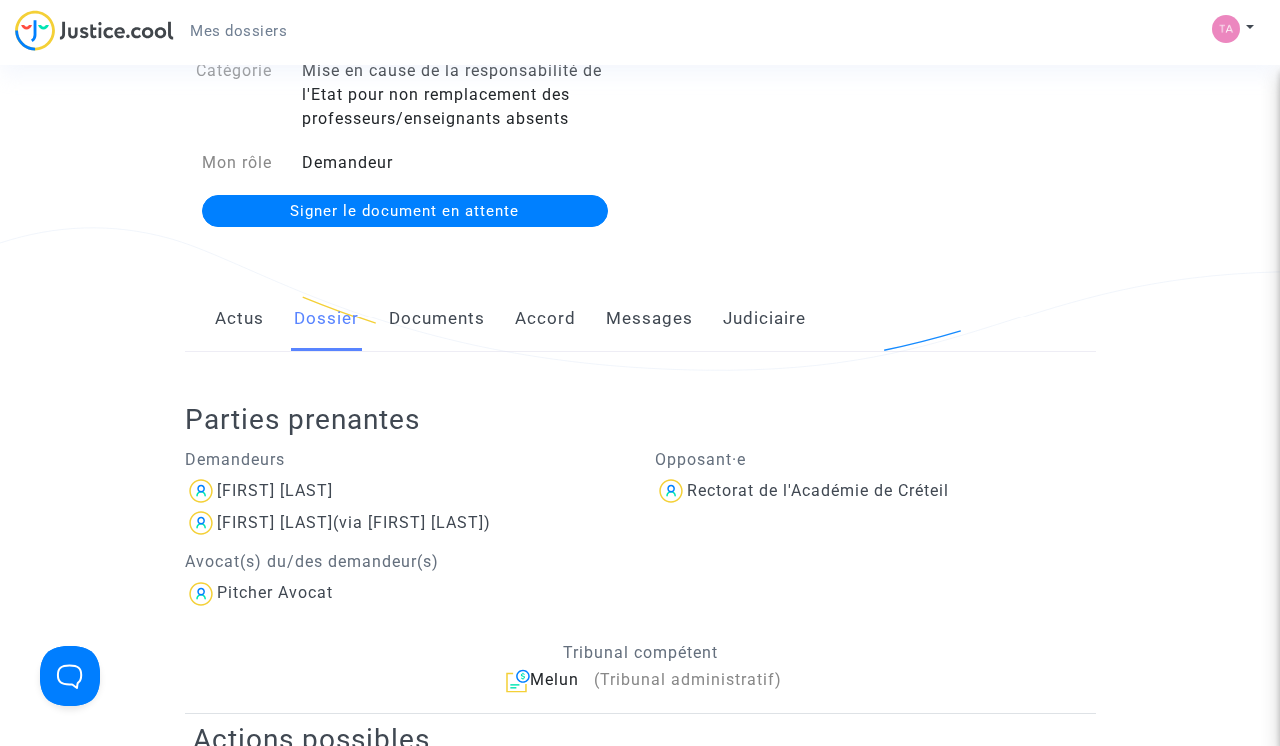 click on "Documents" 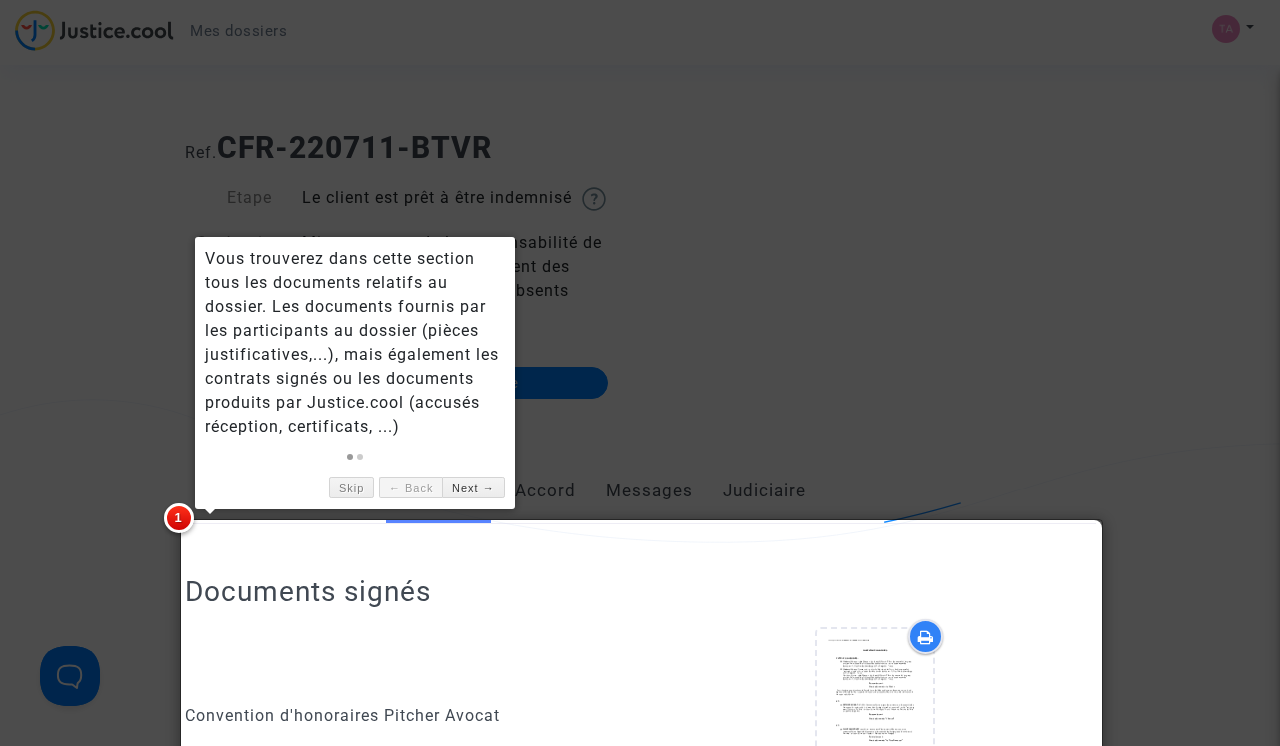 scroll, scrollTop: 0, scrollLeft: 0, axis: both 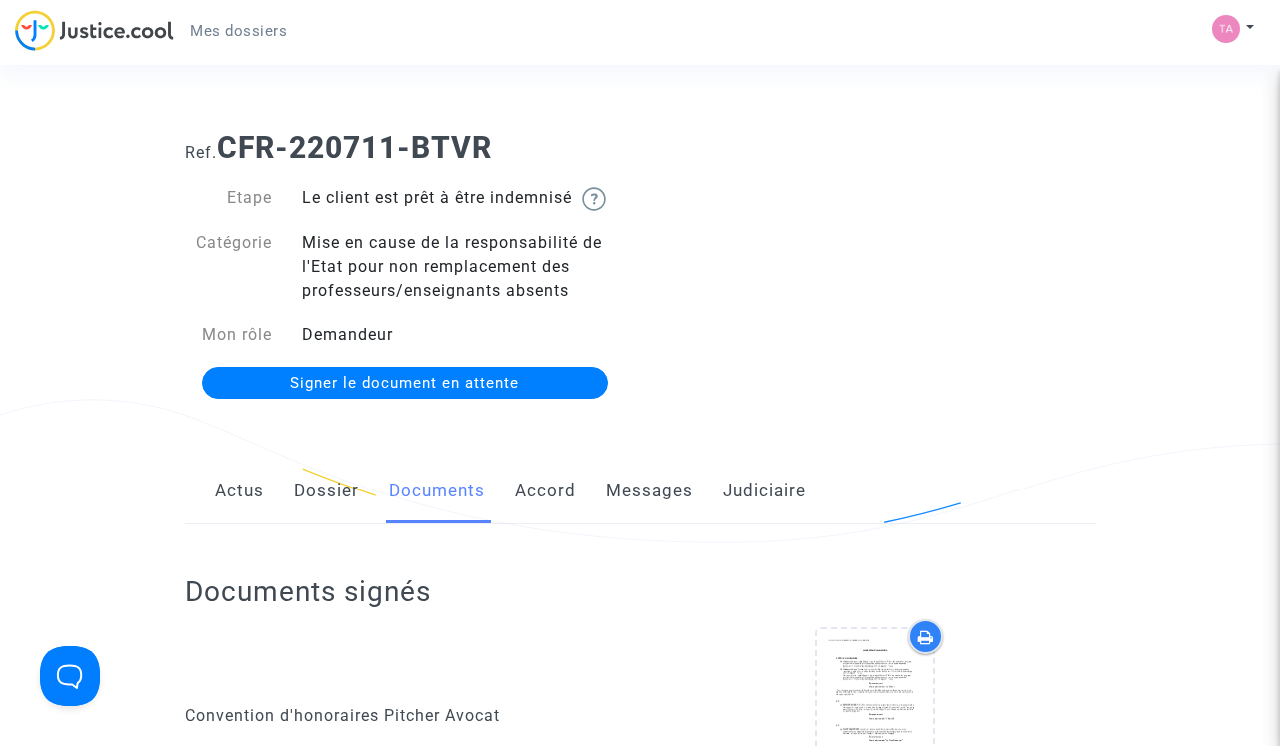 click on "Accord" 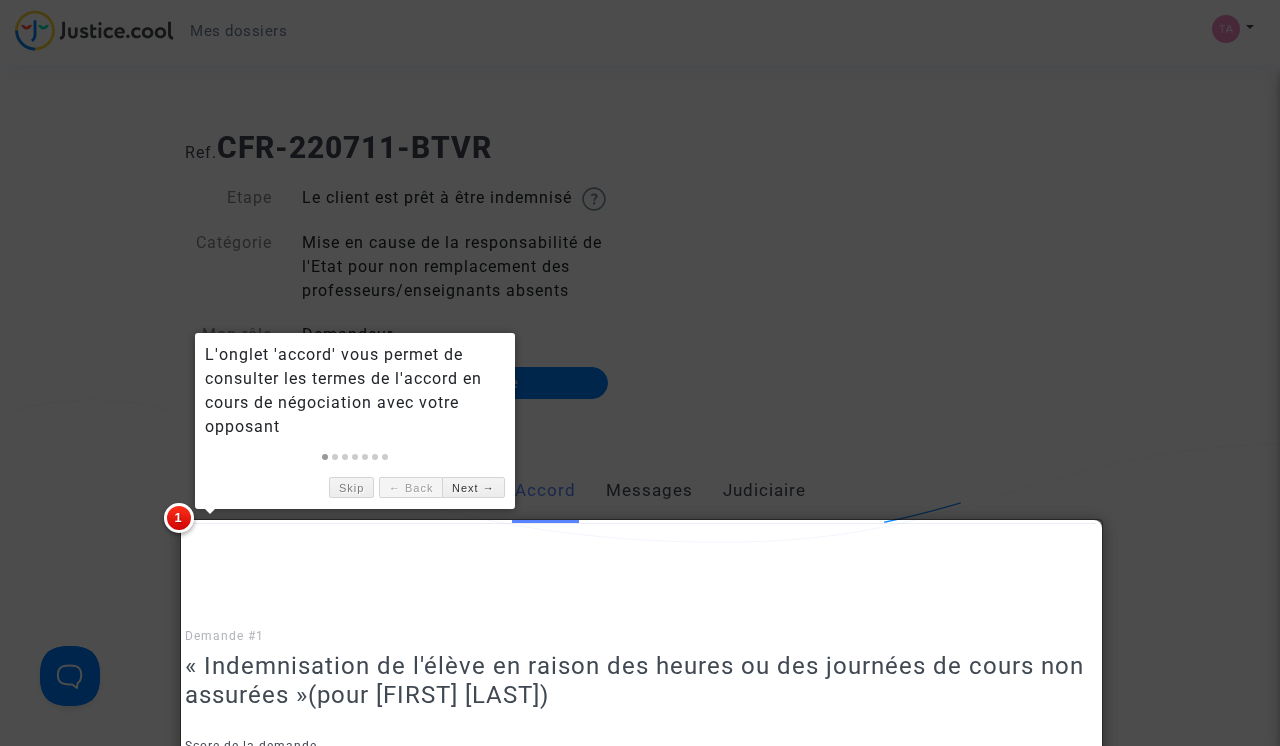scroll, scrollTop: 0, scrollLeft: 0, axis: both 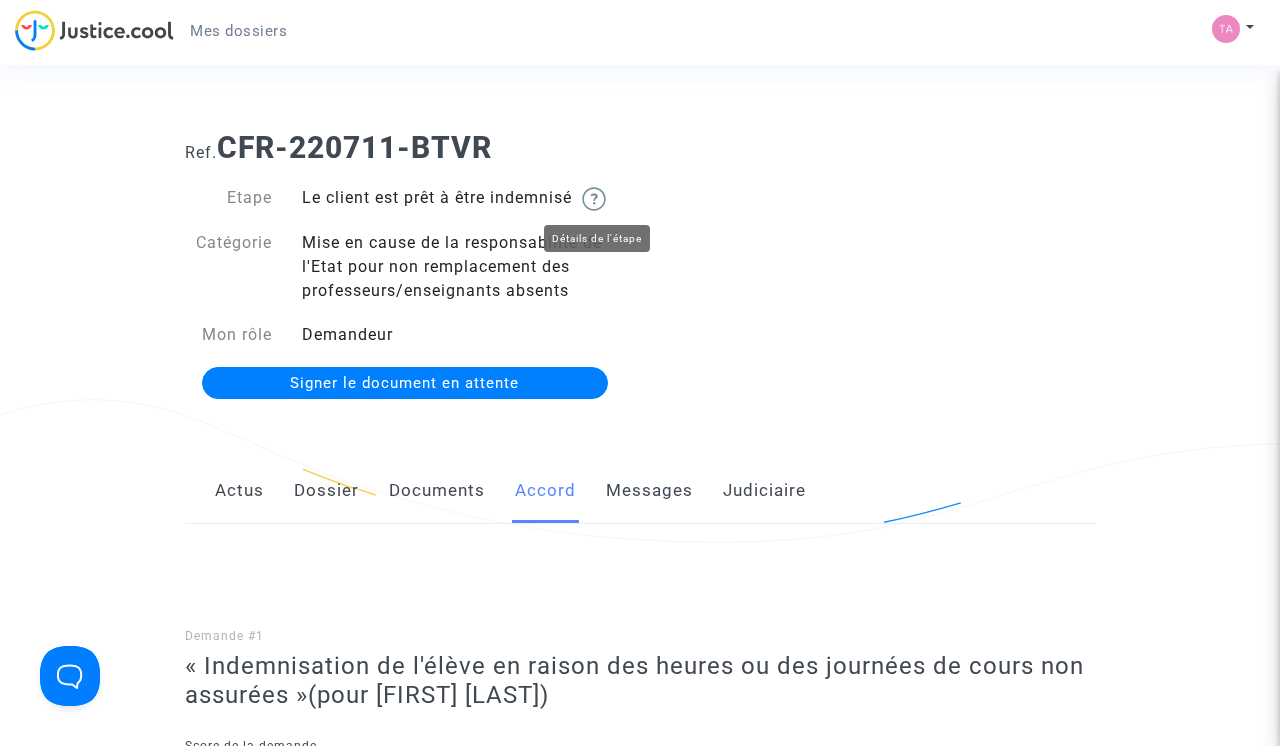 click 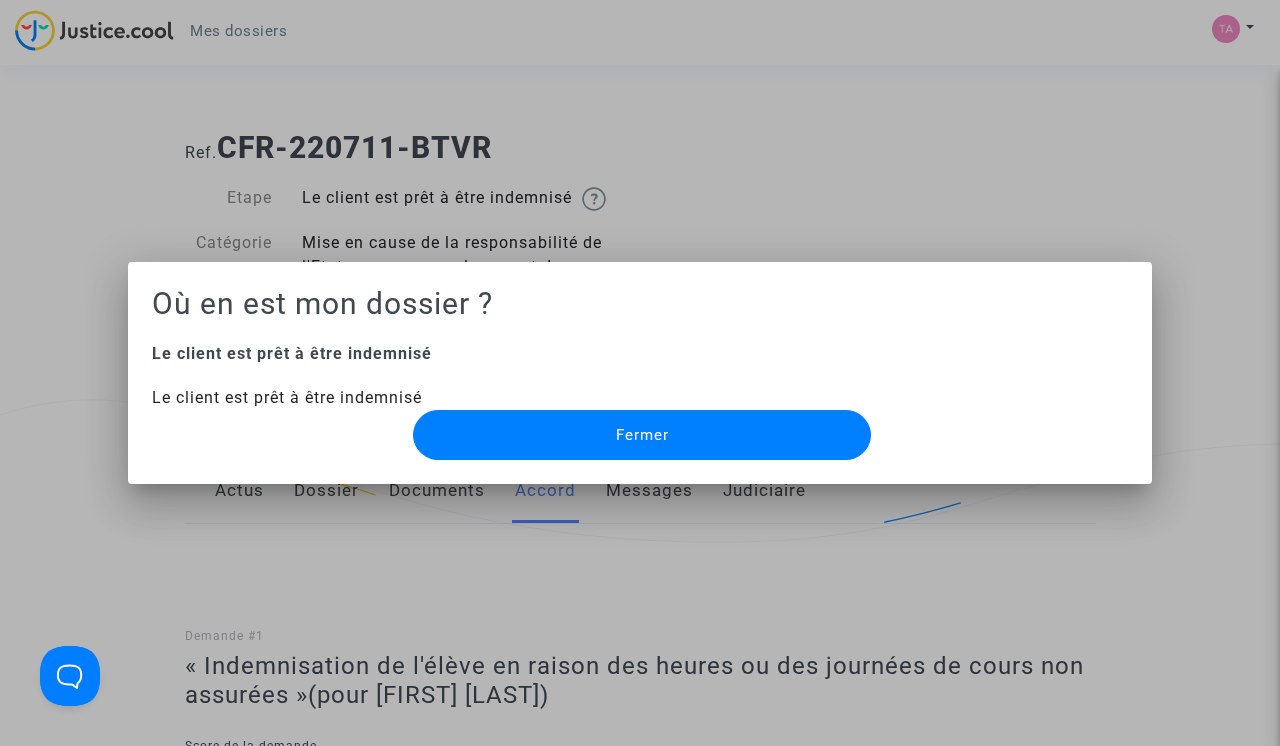 click on "Le client est prêt à être indemnisé" at bounding box center (640, 354) 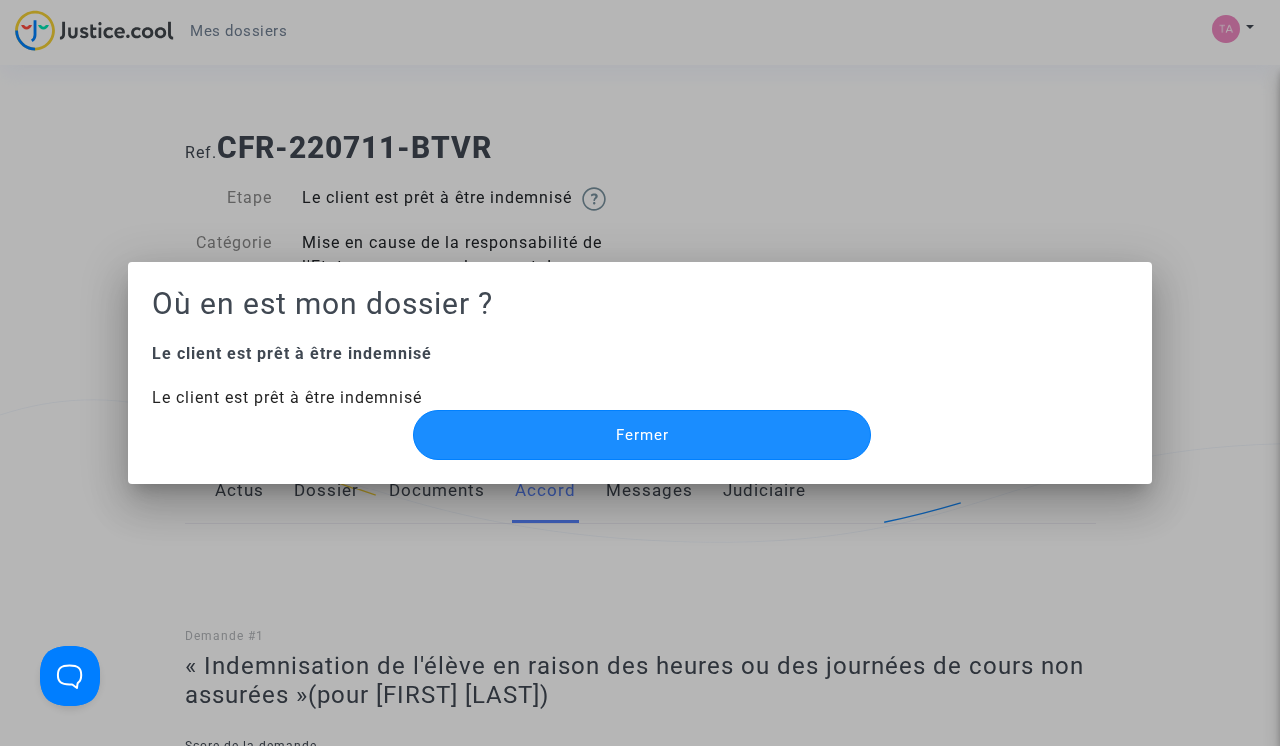 click on "Fermer" at bounding box center (642, 435) 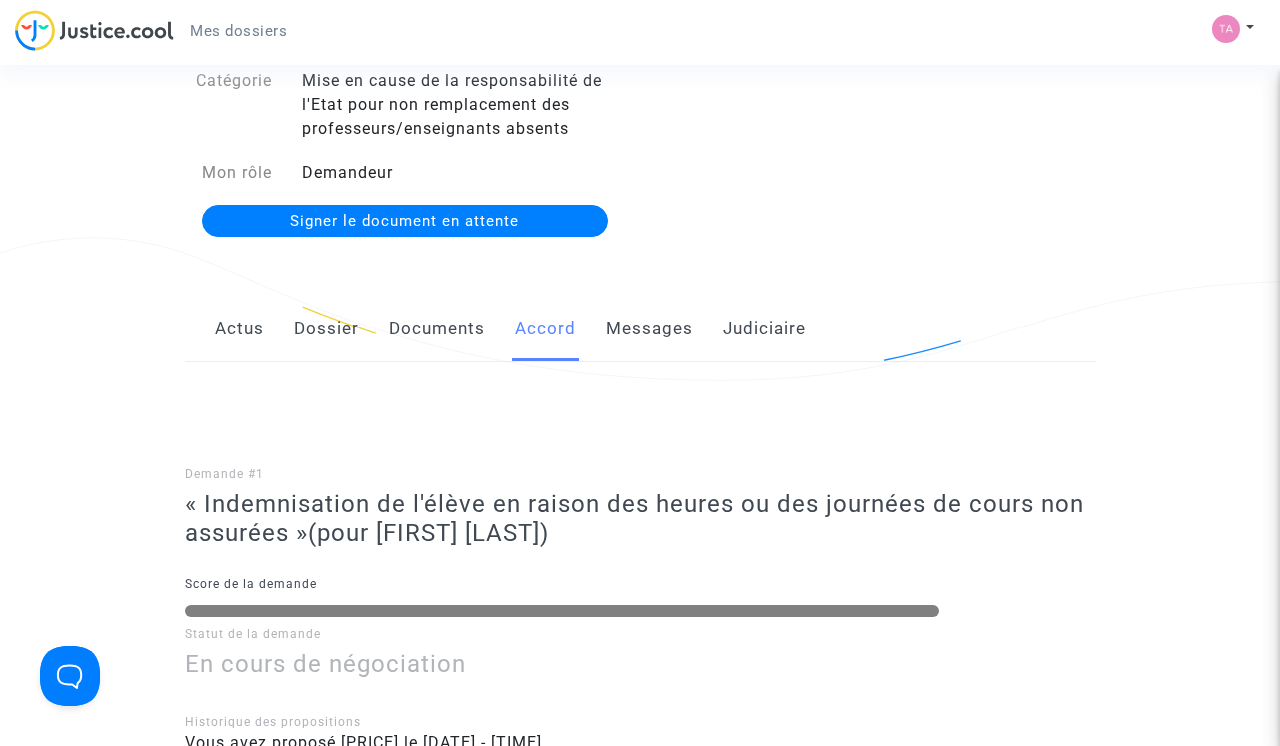 scroll, scrollTop: 163, scrollLeft: 0, axis: vertical 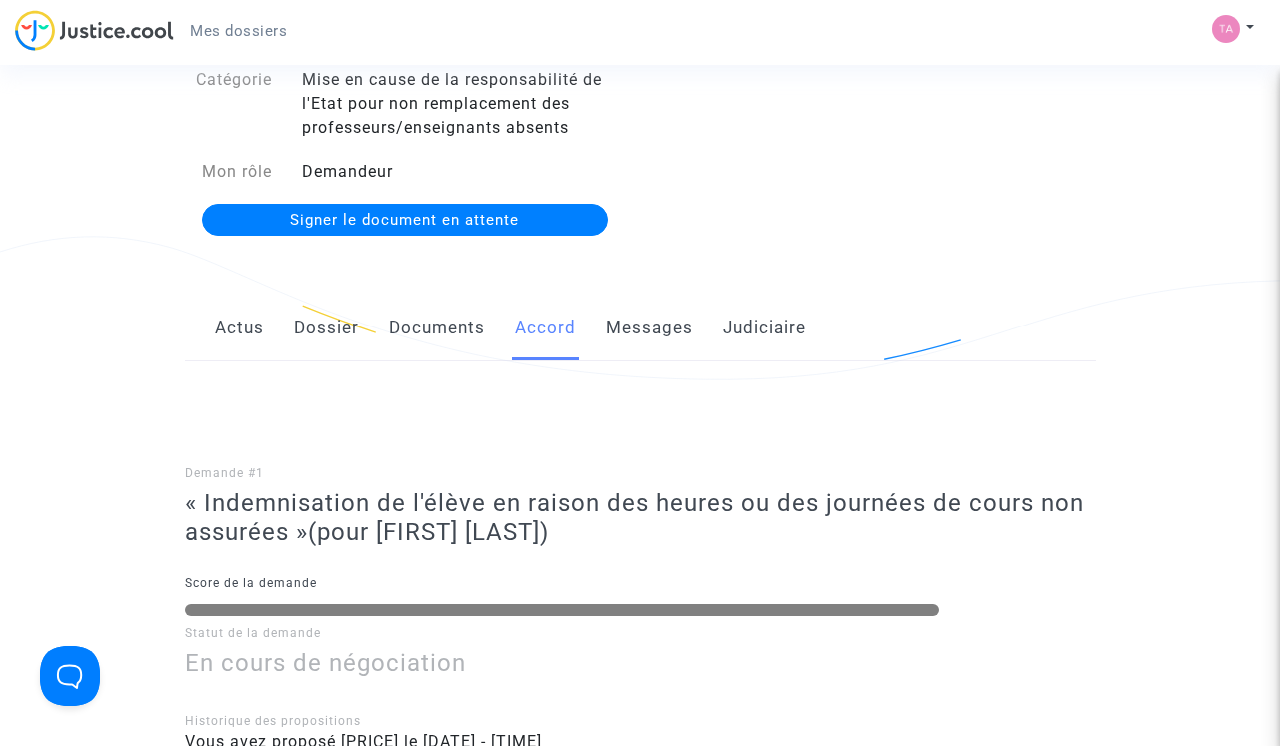 click on "Messages" 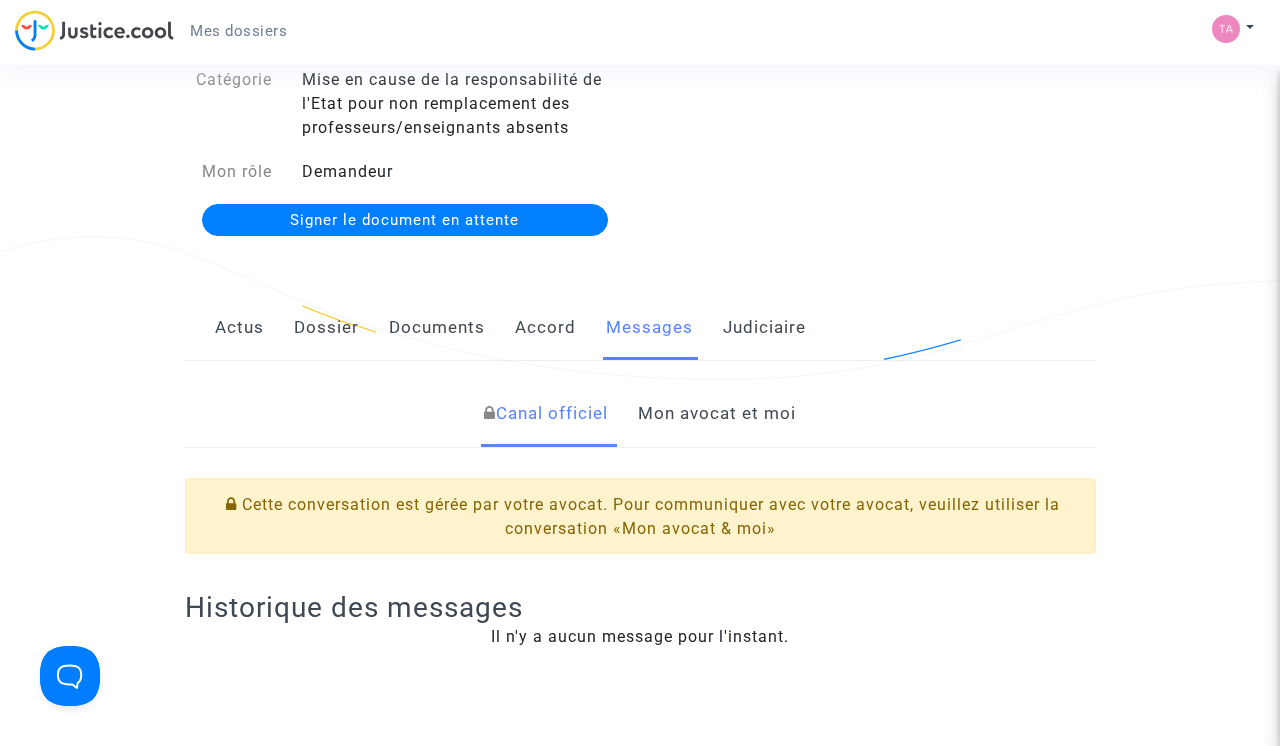 scroll, scrollTop: 285, scrollLeft: 0, axis: vertical 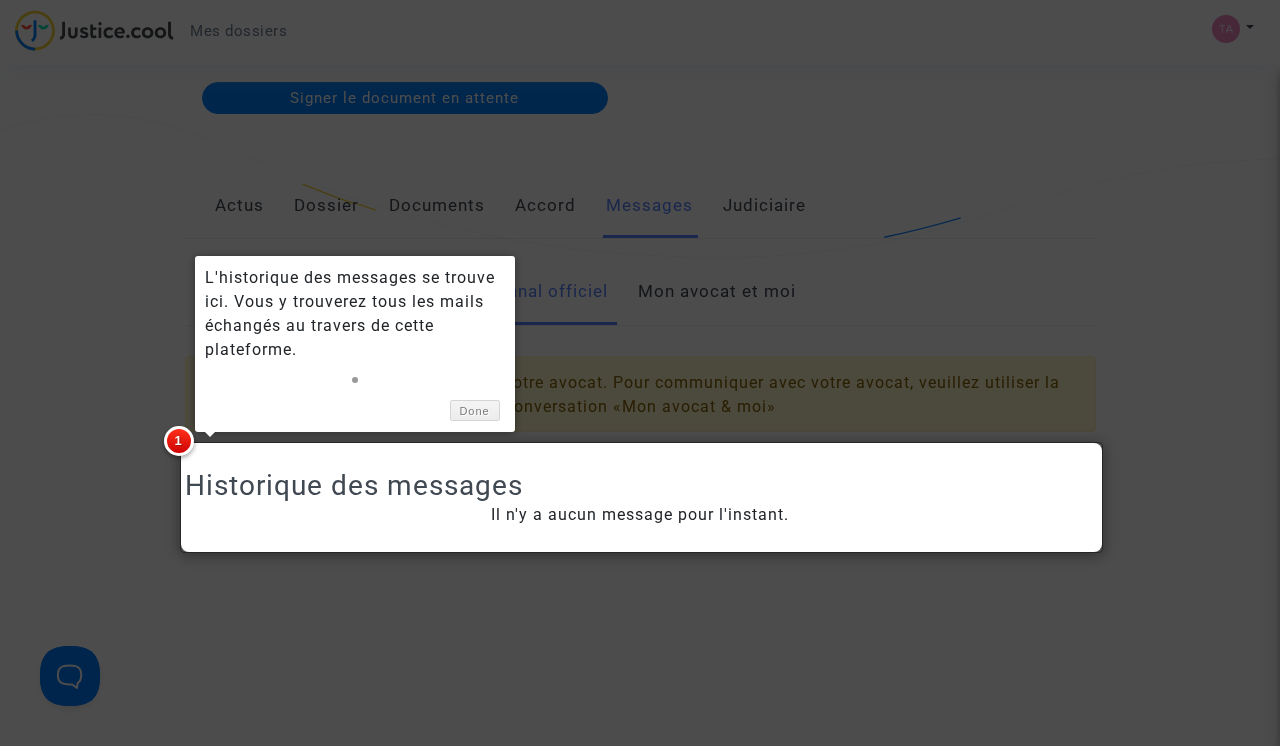 click at bounding box center (640, 373) 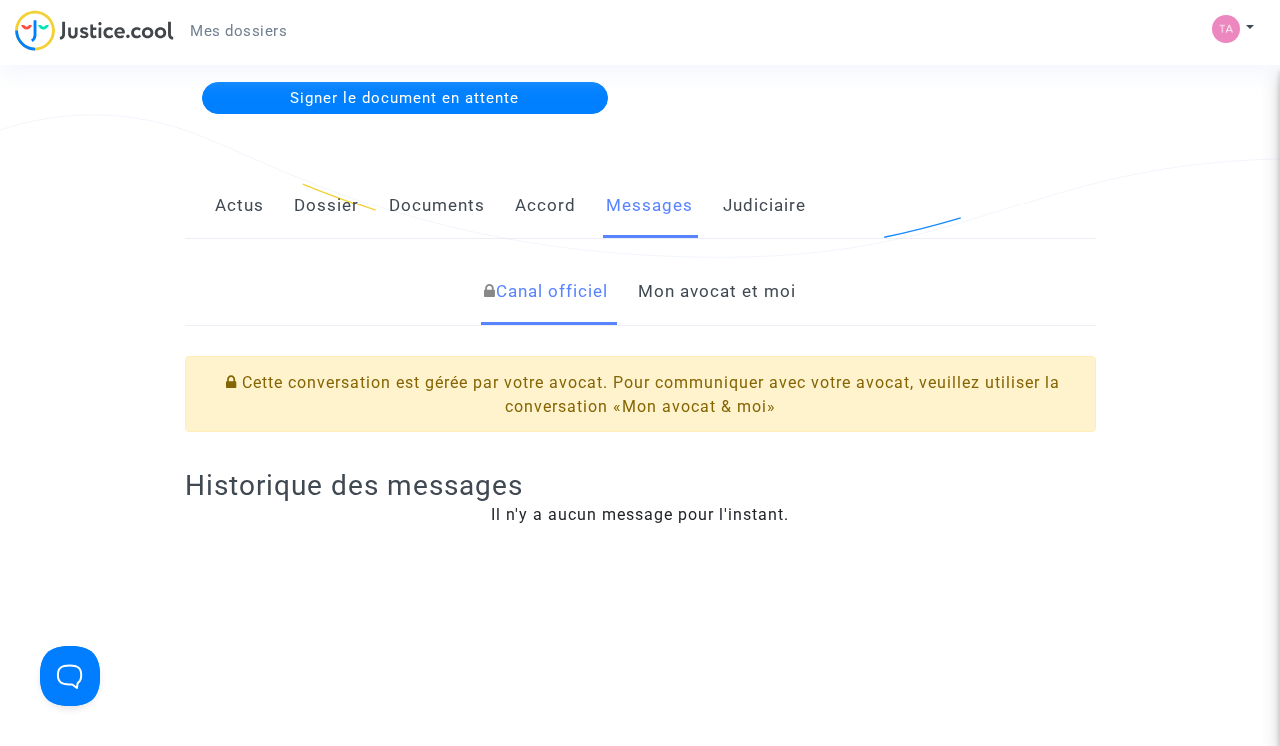 click on "Mon avocat et moi" 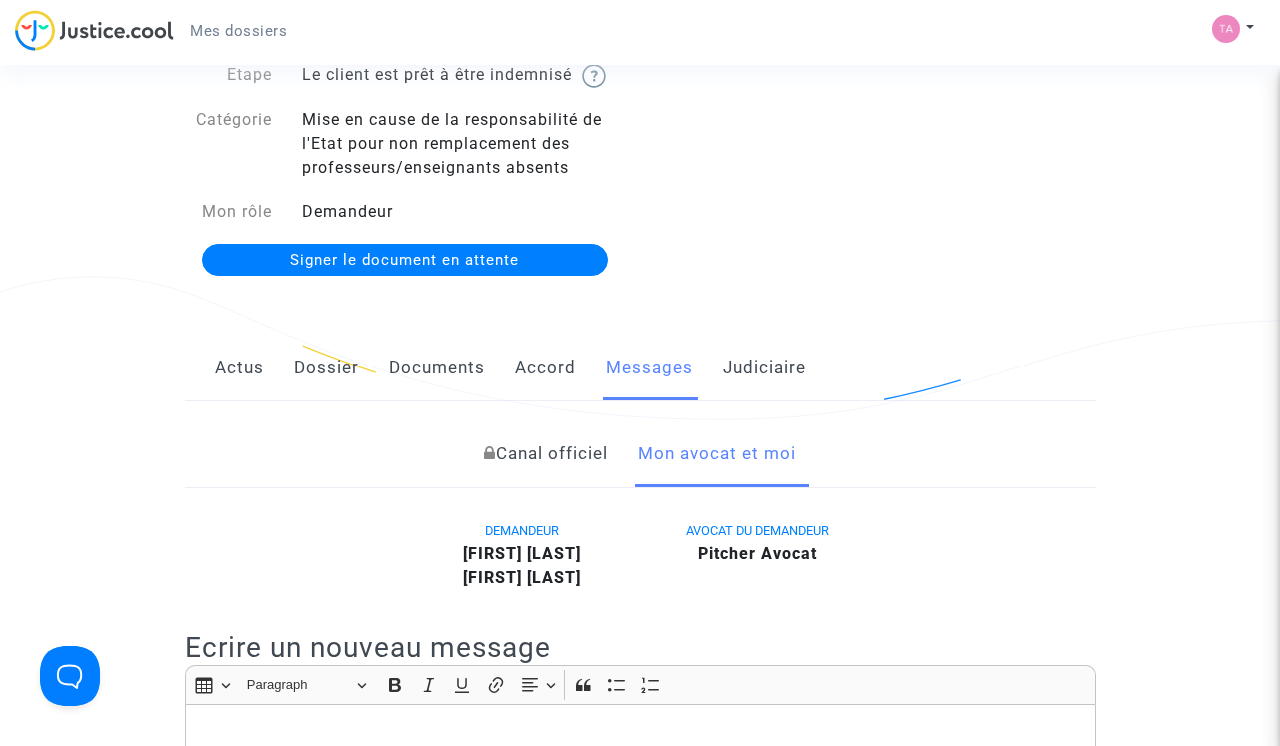 scroll, scrollTop: 85, scrollLeft: 0, axis: vertical 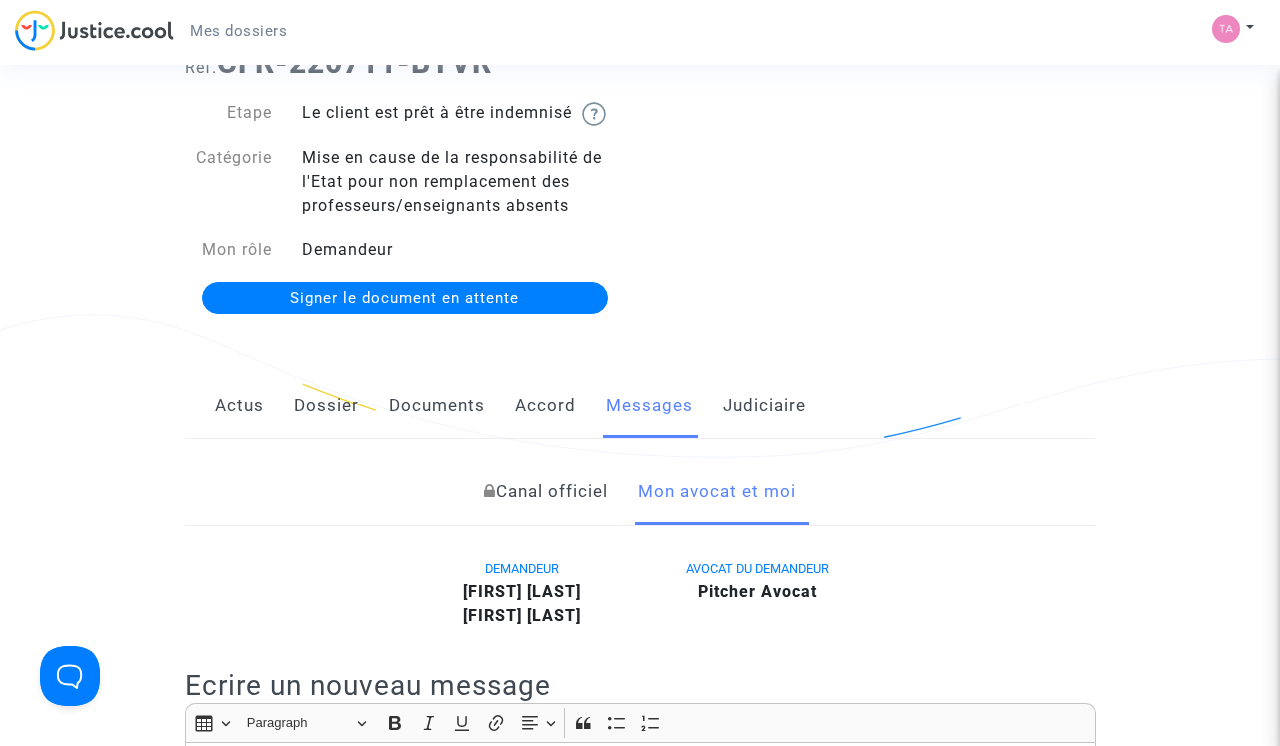 click on "Judiciaire" 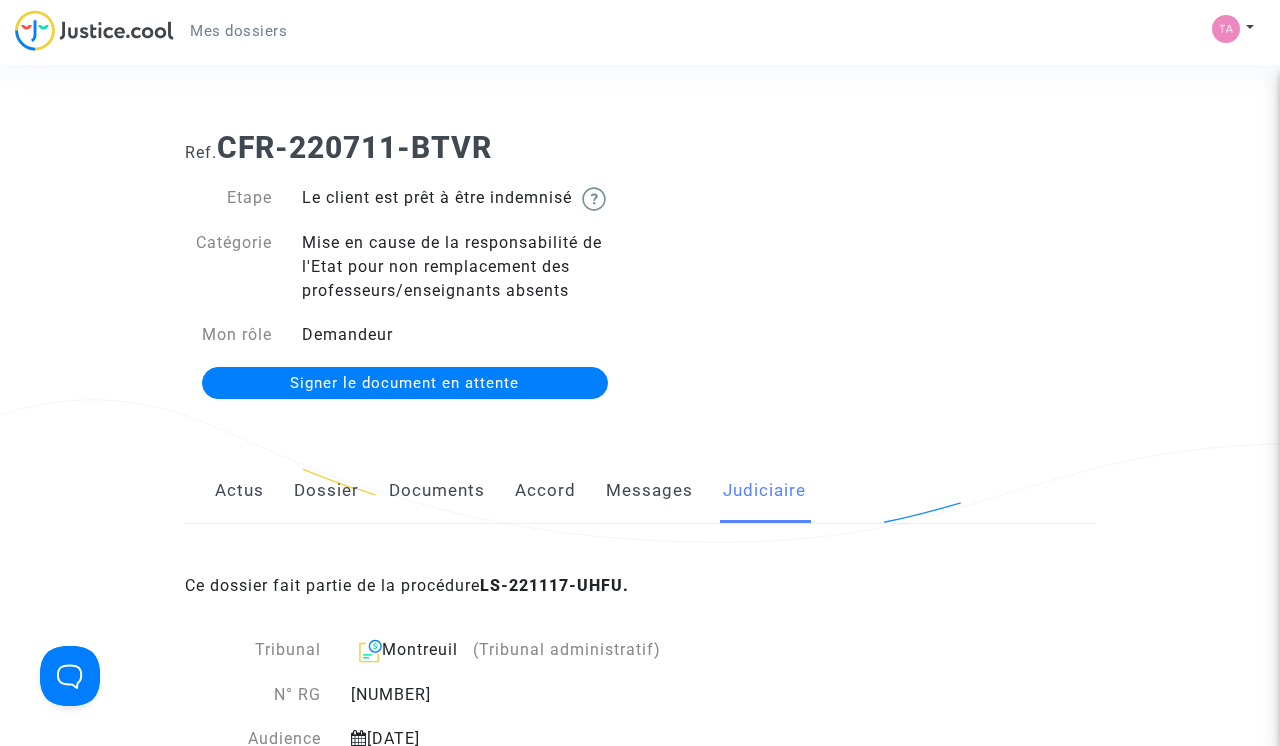 scroll, scrollTop: 0, scrollLeft: 0, axis: both 